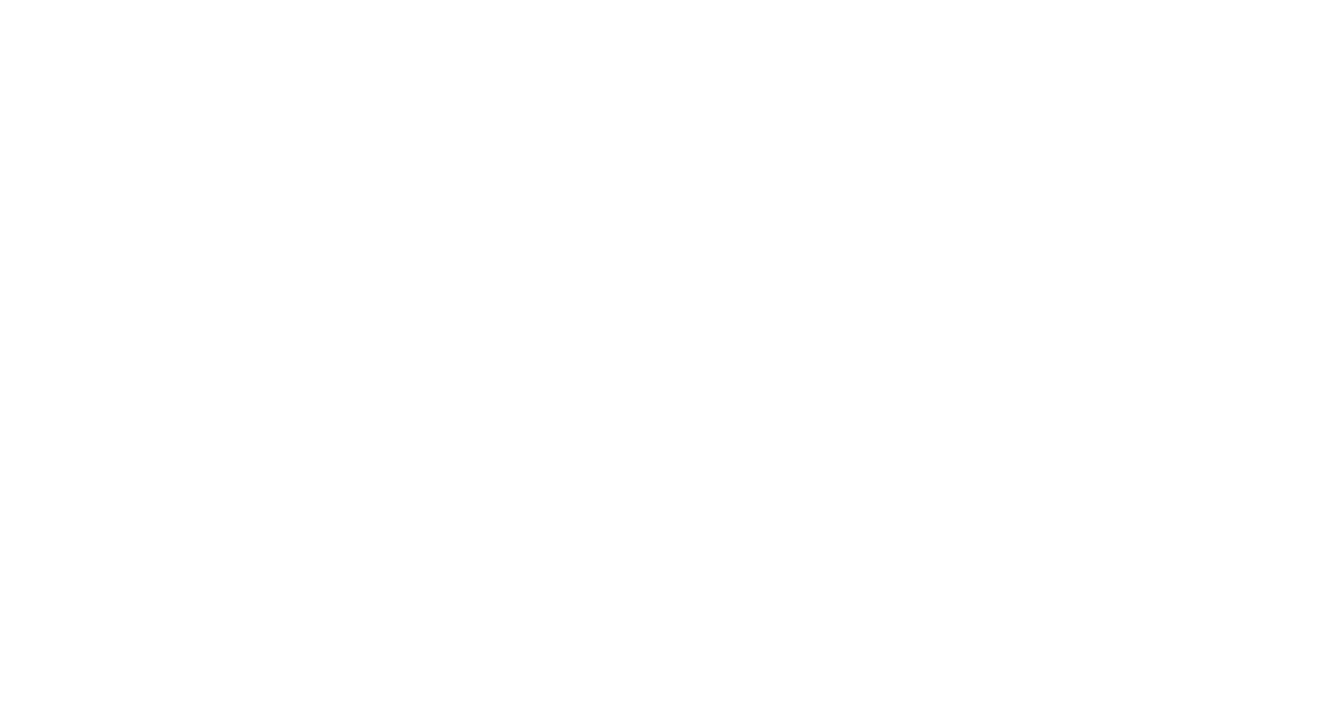 scroll, scrollTop: 0, scrollLeft: 0, axis: both 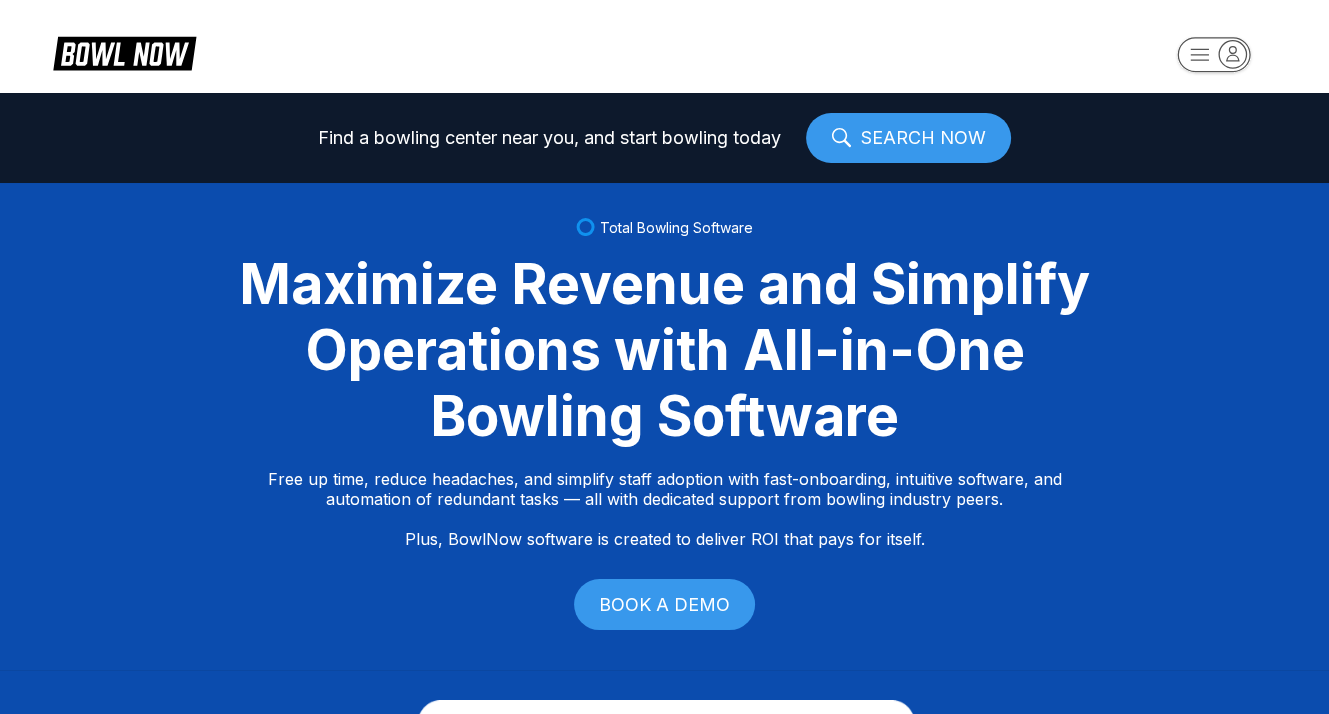 drag, startPoint x: 692, startPoint y: 77, endPoint x: 656, endPoint y: 70, distance: 36.67424 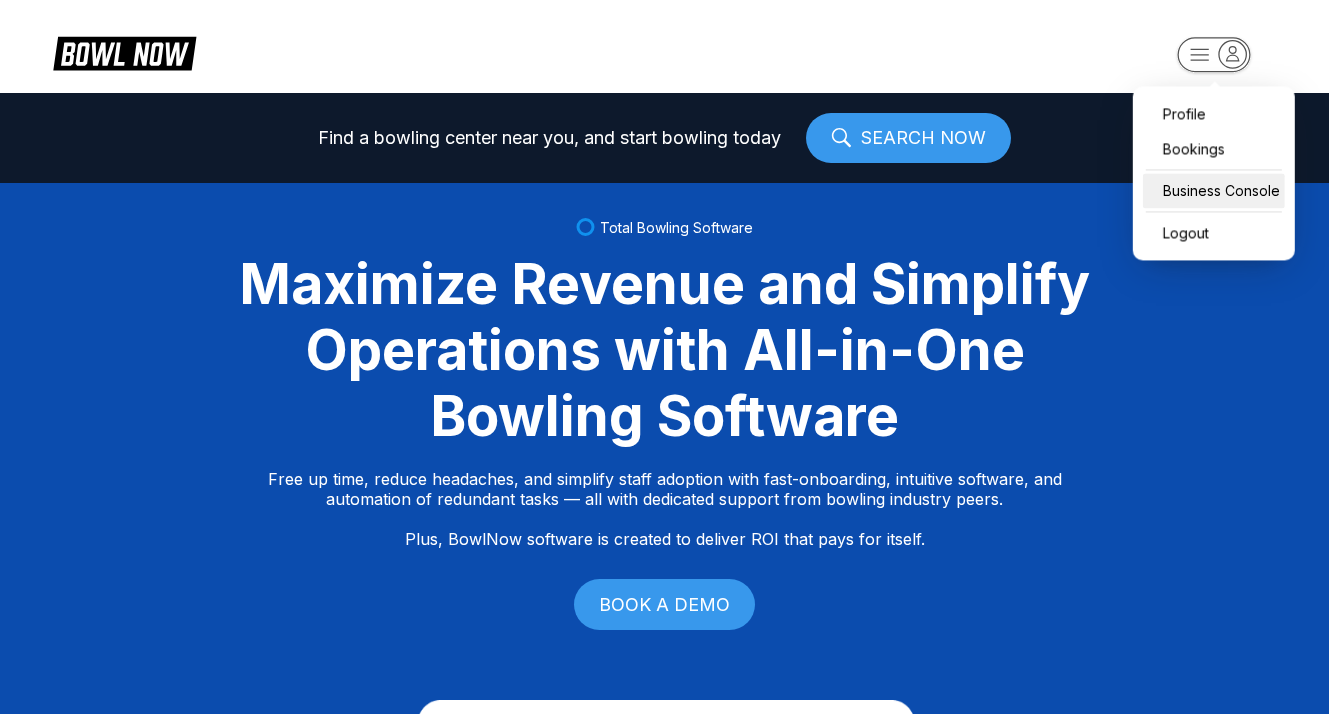 drag, startPoint x: 1188, startPoint y: 196, endPoint x: 1175, endPoint y: 194, distance: 13.152946 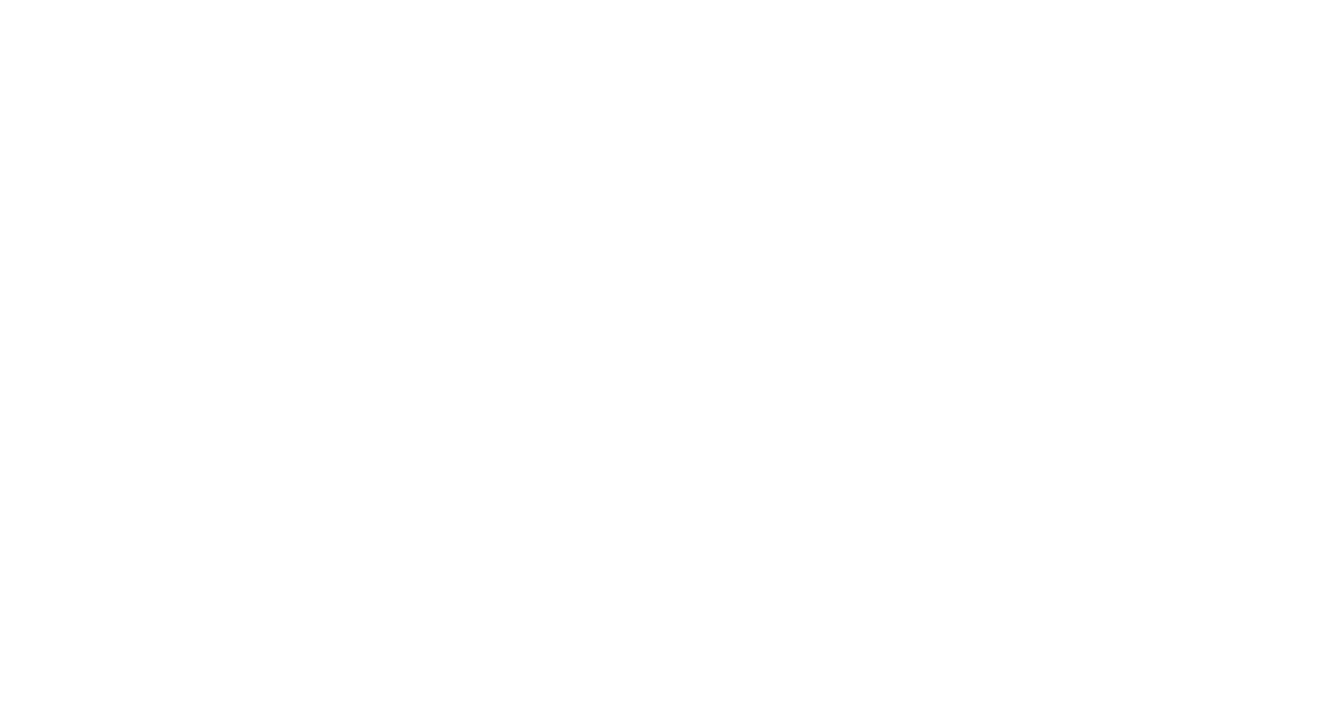 scroll, scrollTop: 0, scrollLeft: 0, axis: both 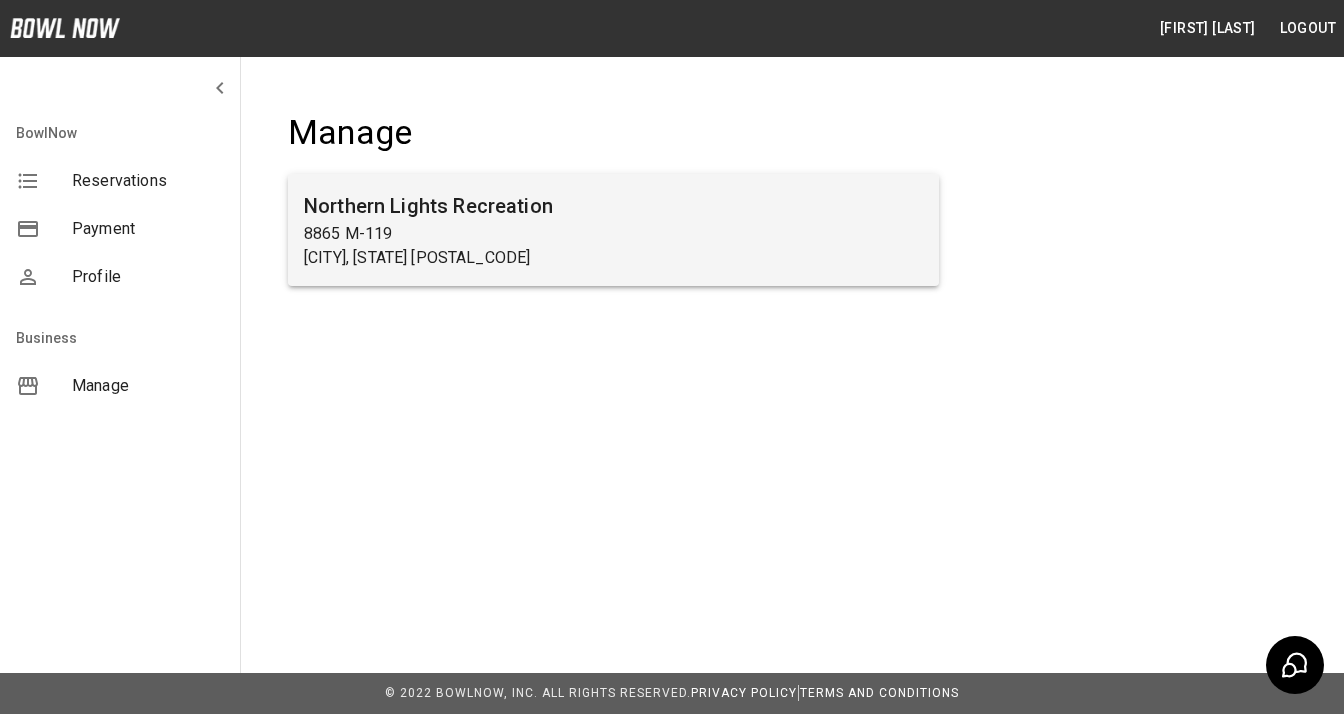 click on "8865 M-119" at bounding box center (613, 234) 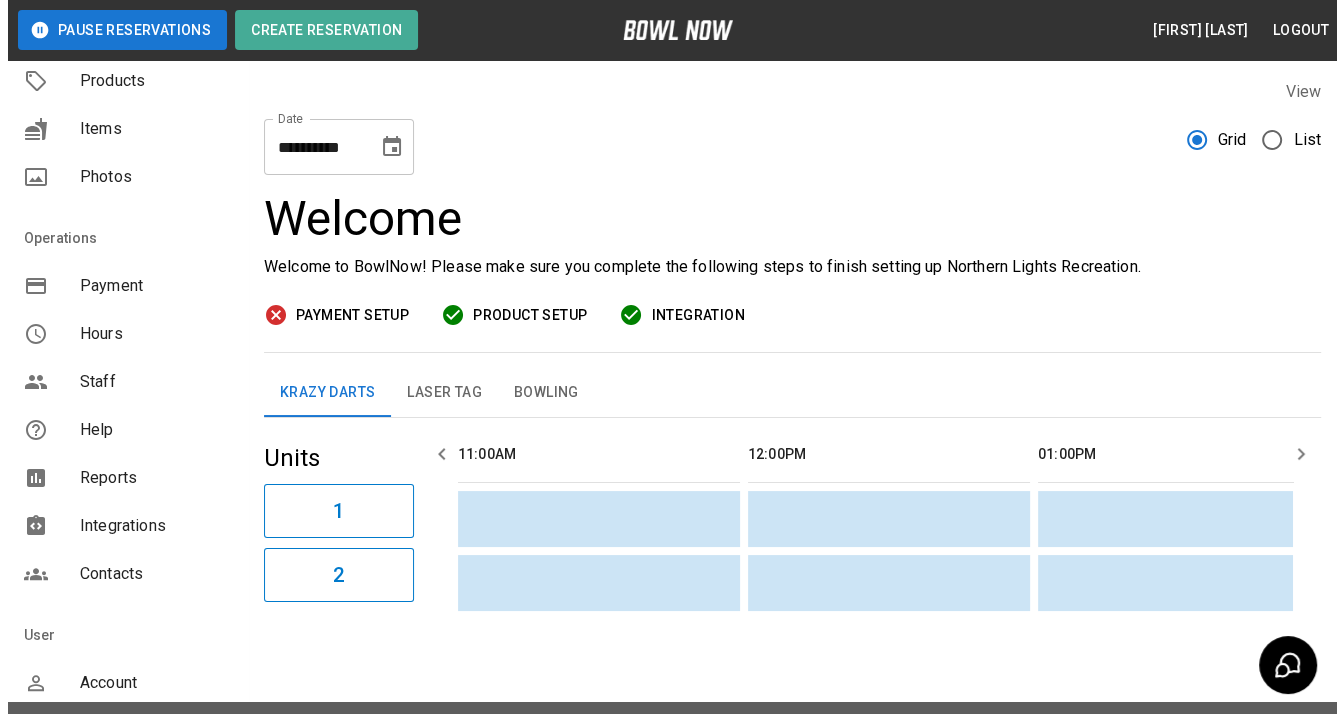 scroll, scrollTop: 300, scrollLeft: 0, axis: vertical 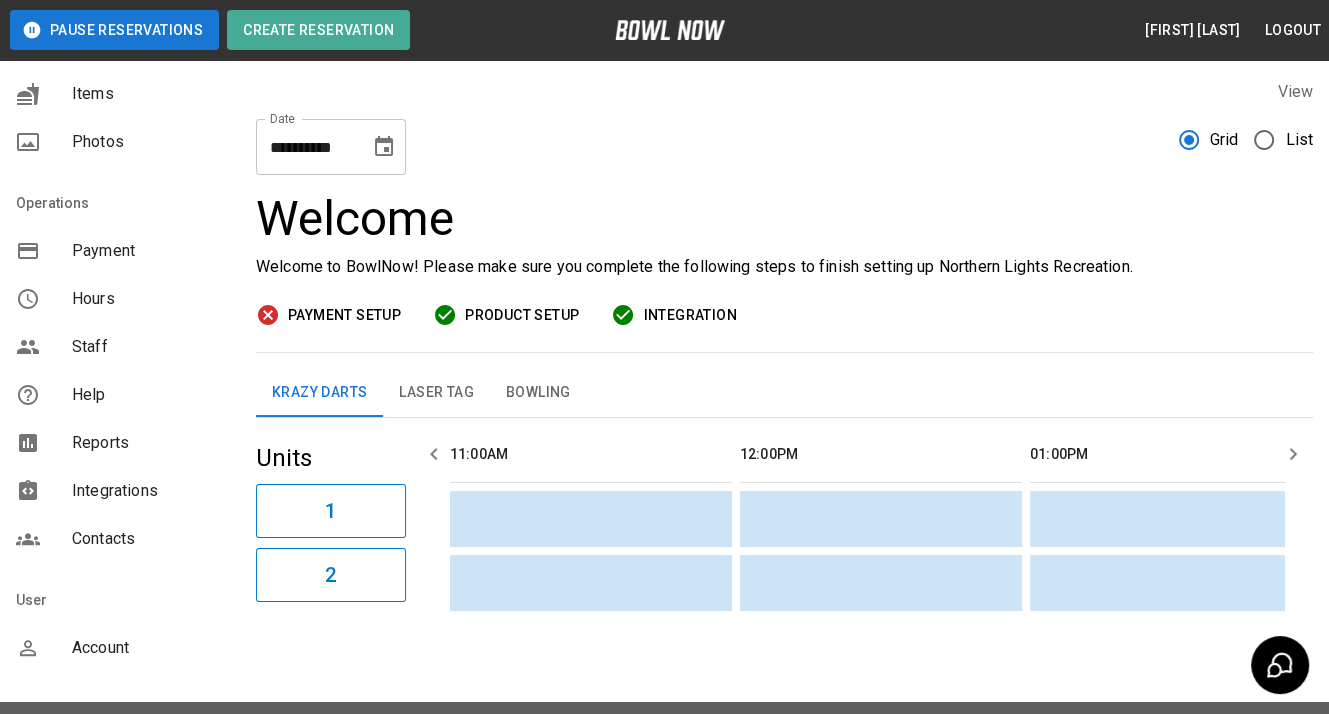 click on "Integrations" at bounding box center (148, 491) 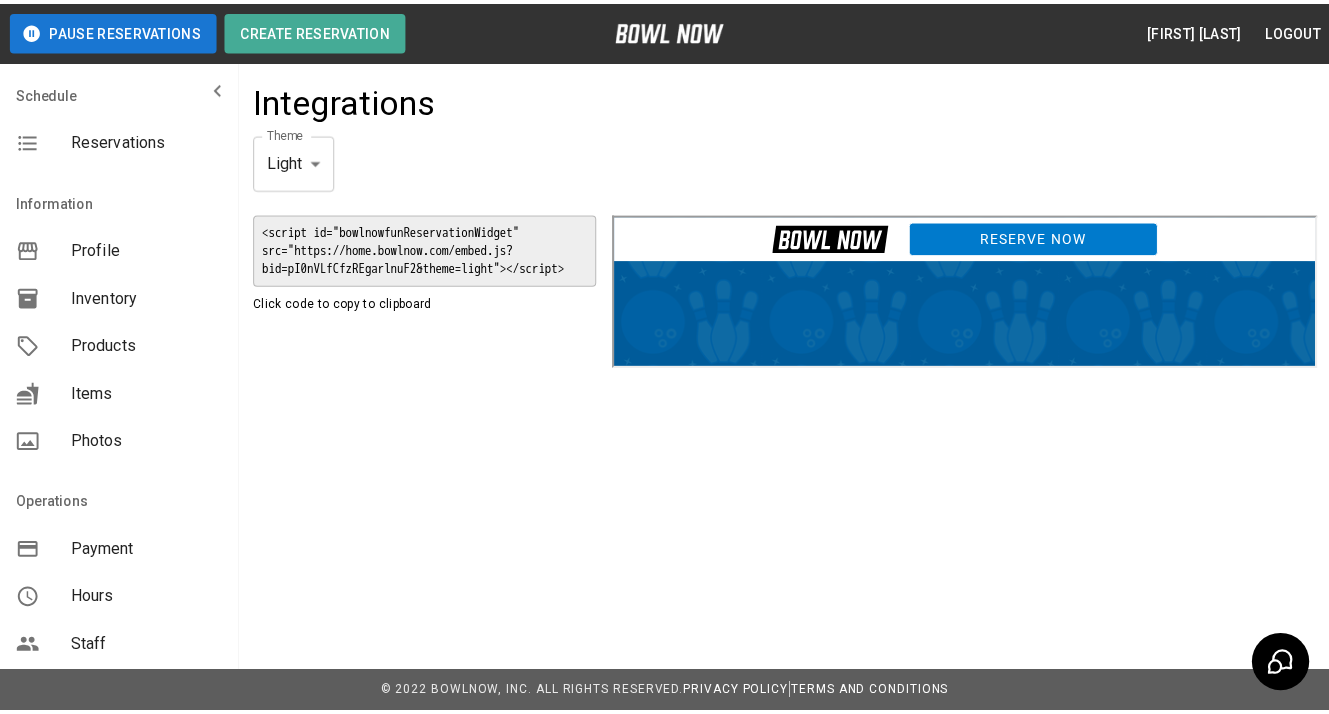 scroll, scrollTop: 0, scrollLeft: 0, axis: both 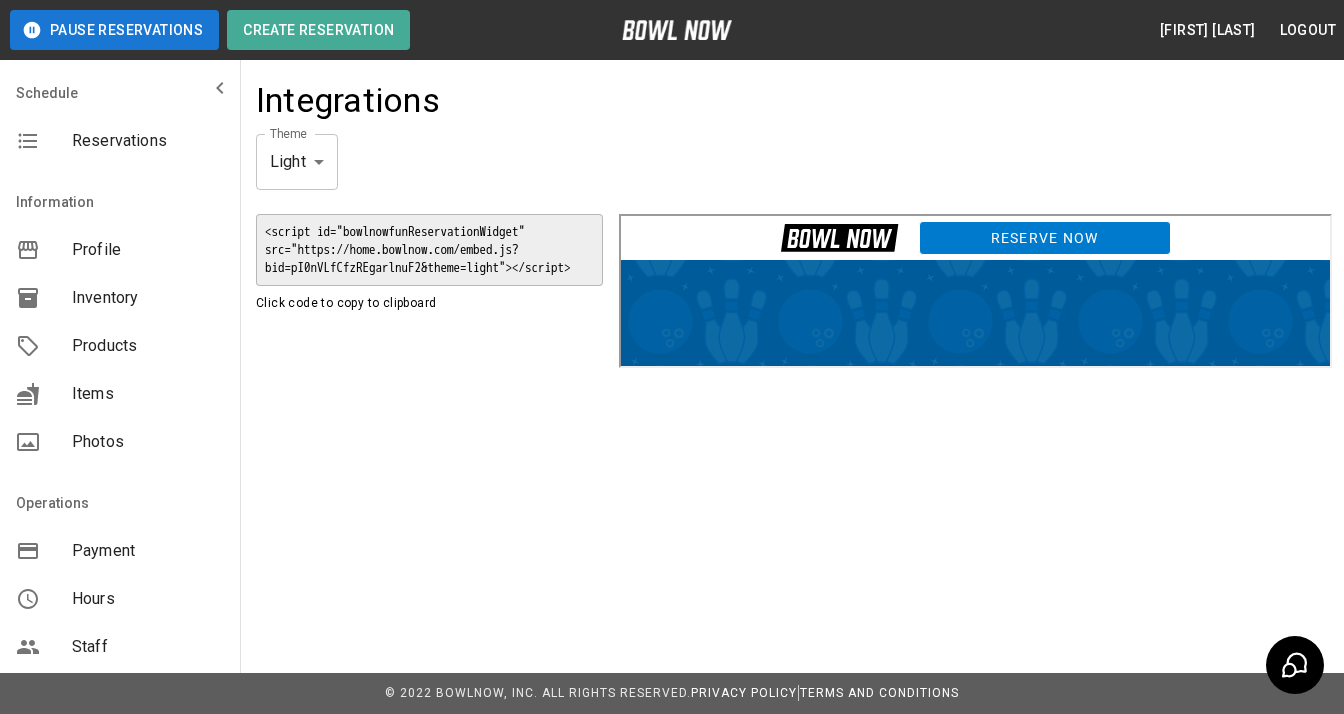 click on "Reservations" at bounding box center [148, 141] 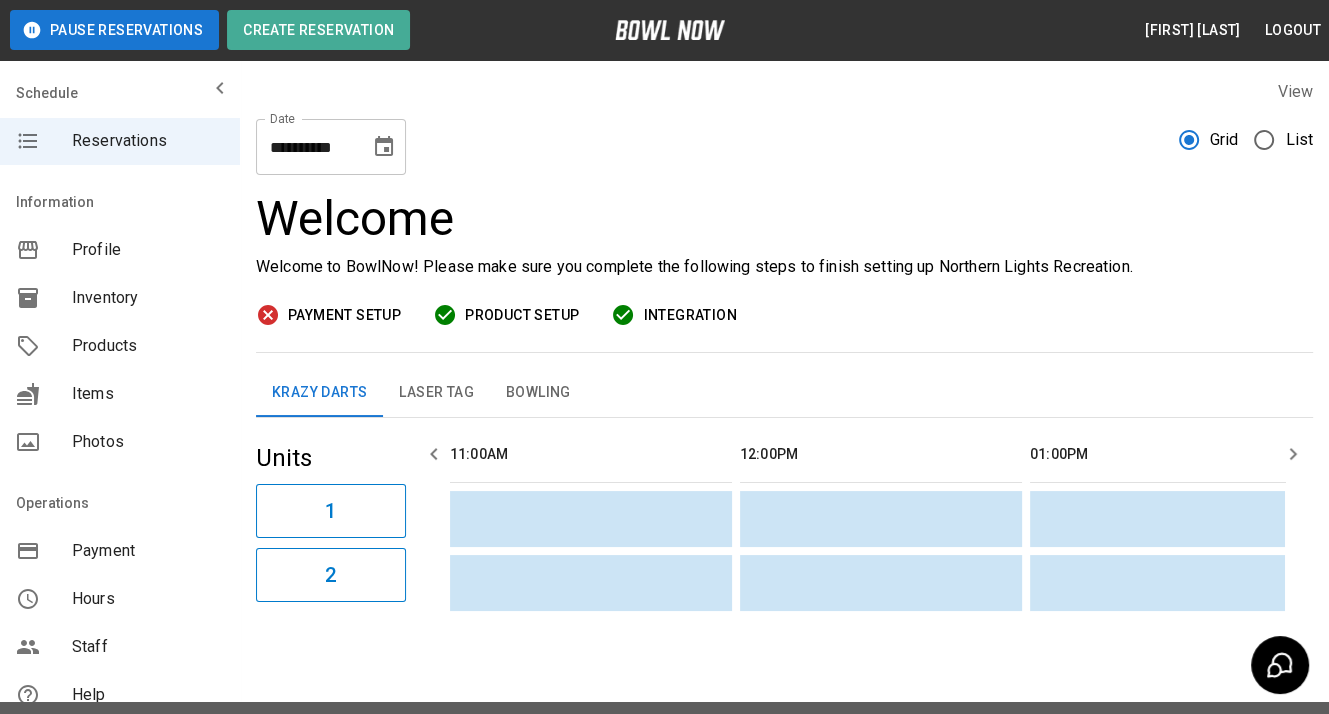 click on "Payment Setup" at bounding box center [344, 315] 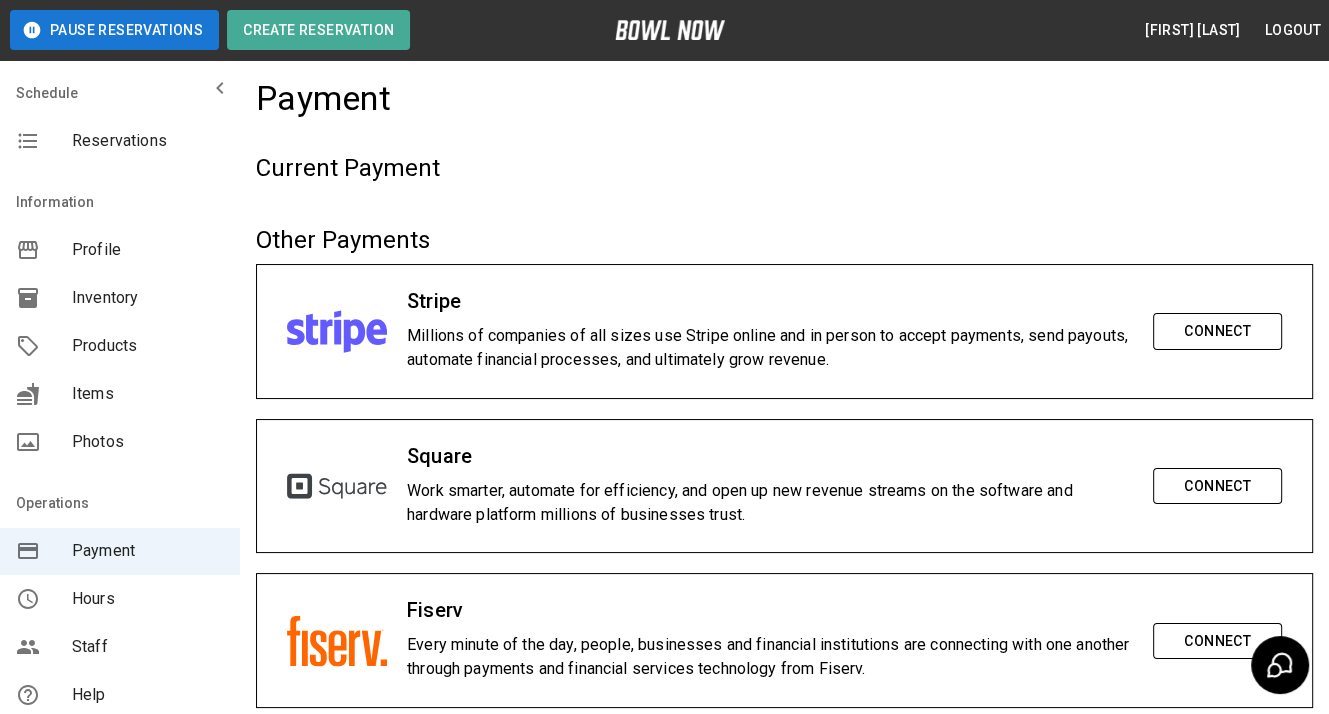scroll, scrollTop: 0, scrollLeft: 0, axis: both 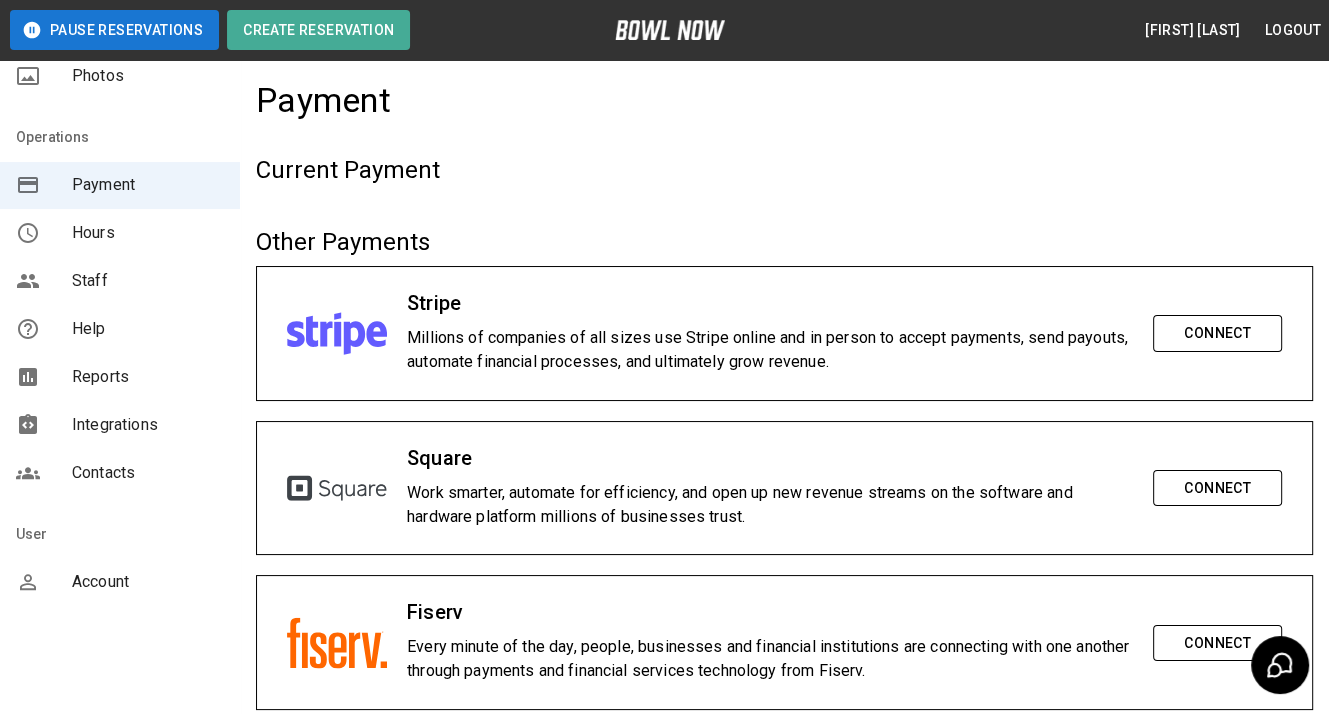 click on "Integrations" at bounding box center (148, 425) 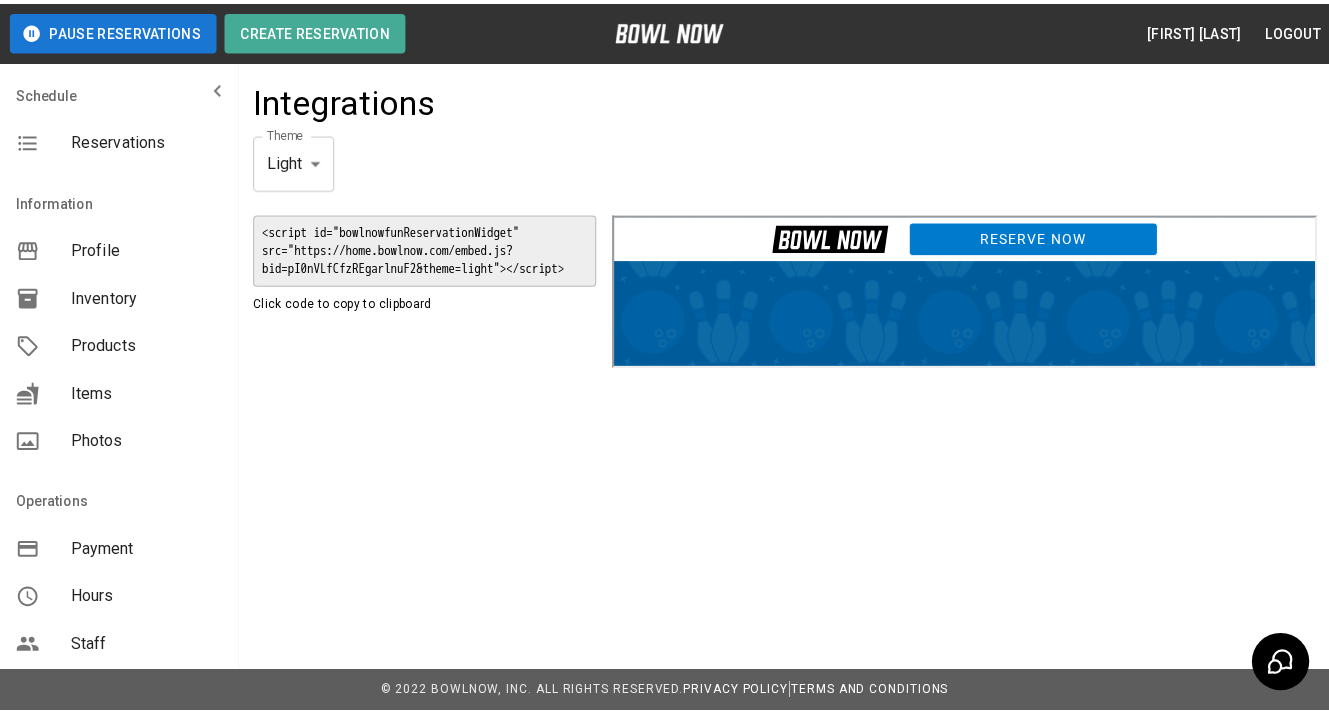 scroll, scrollTop: 0, scrollLeft: 0, axis: both 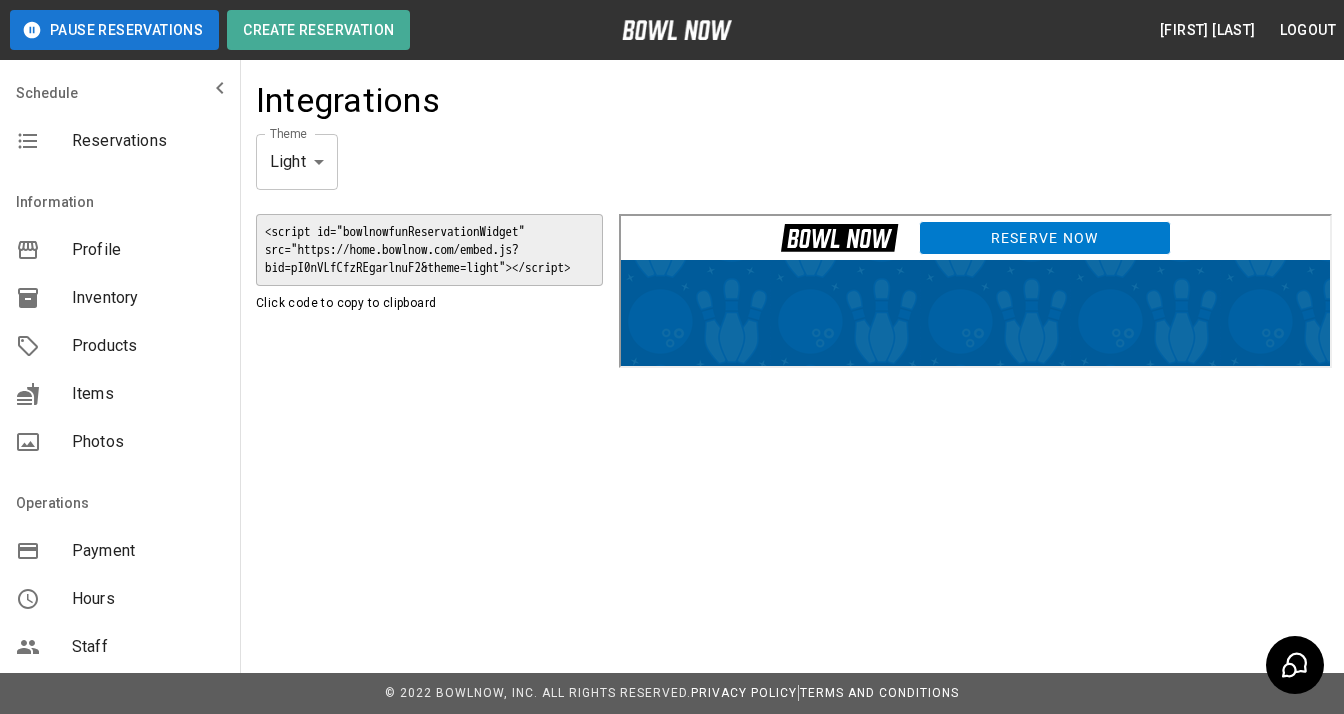 click on "Reserve Now" at bounding box center [1042, 235] 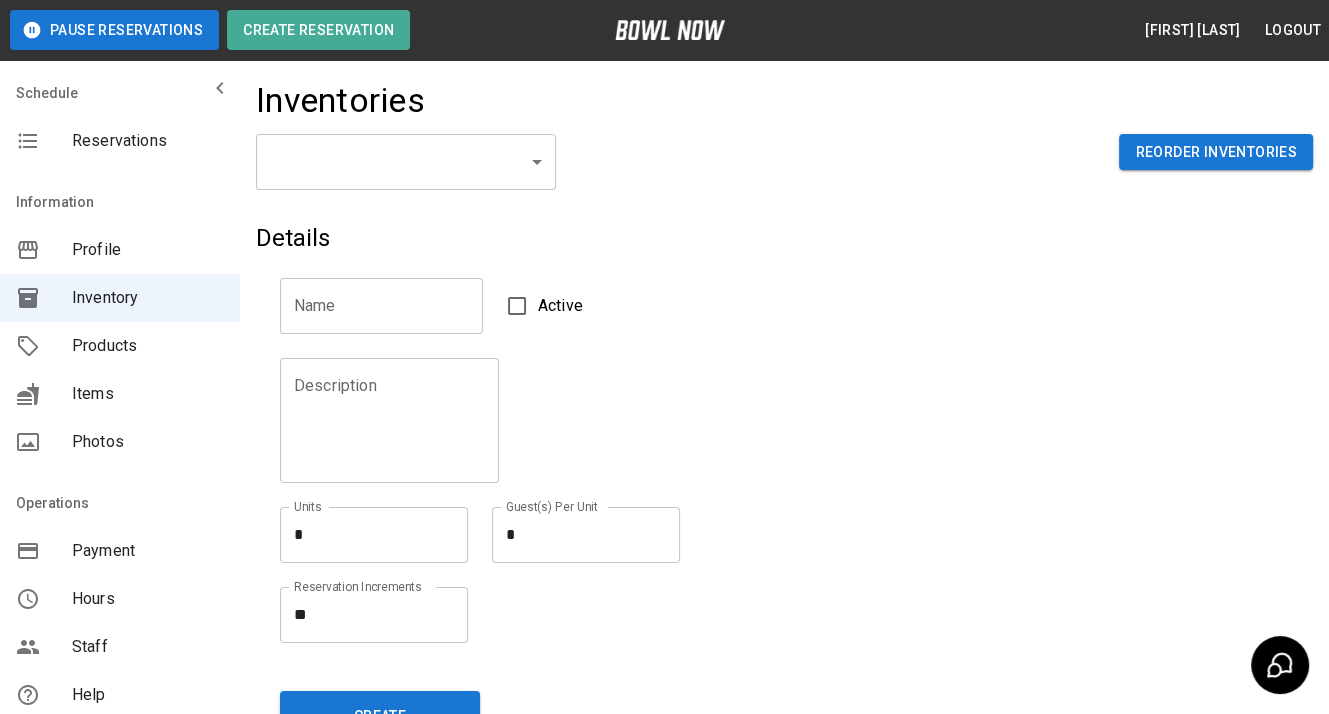 click on "Pause Reservations Create Reservation Summer VanAken Logout Schedule Reservations Information Profile Inventory Products Items Photos Operations Payment Hours Staff Help Reports Integrations Contacts User Account Inventories ​ ​ Reorder Inventories Details Name Name Active Description Description Units * * Units Guest(s) Per Unit * * Guest(s) Per Unit Reservation Increments ** * Reservation Increments Create © 2022 BowlNow, Inc. All Rights Reserved. Privacy Policy   |   Terms and Conditions /businesses/pI0nVLfCfzREgarlnuF2/inventories Summer VanAken Logout Reservations Profile Inventory Products Items Photos Payment Hours Staff Help Reports Integrations Contacts Account" at bounding box center [664, 440] 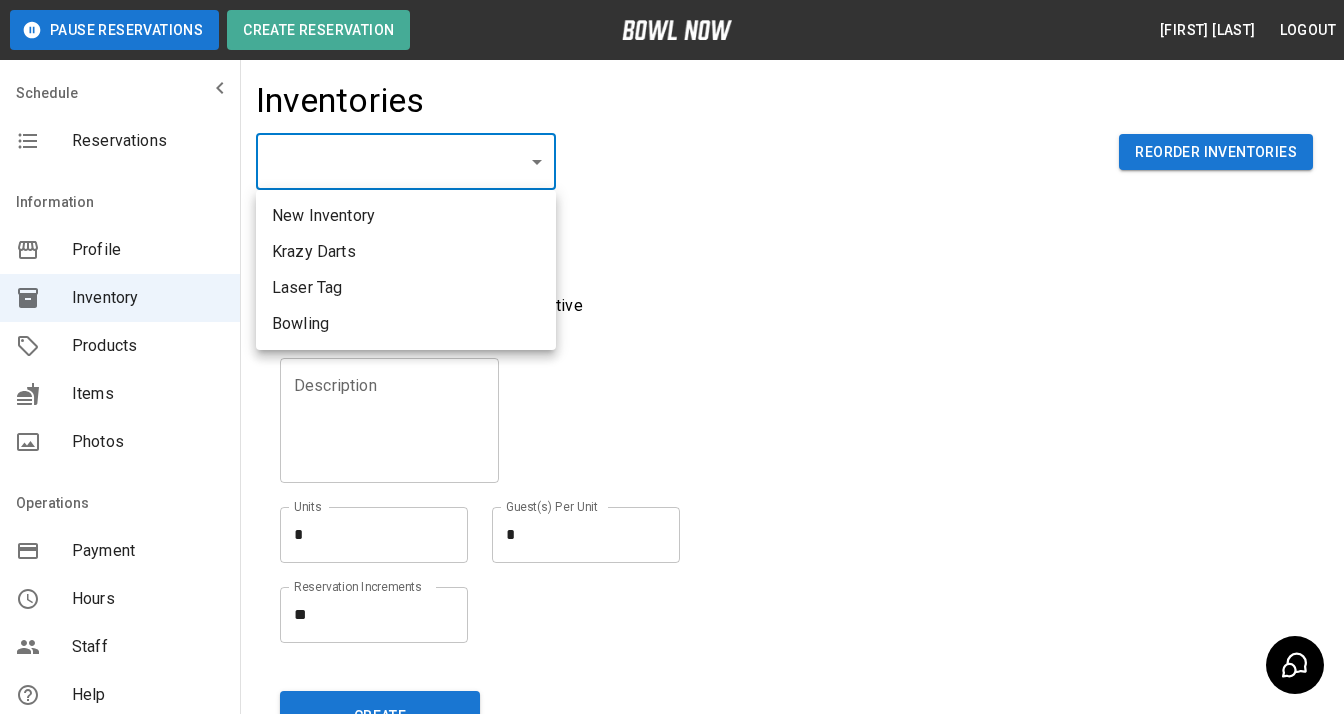 click at bounding box center (672, 357) 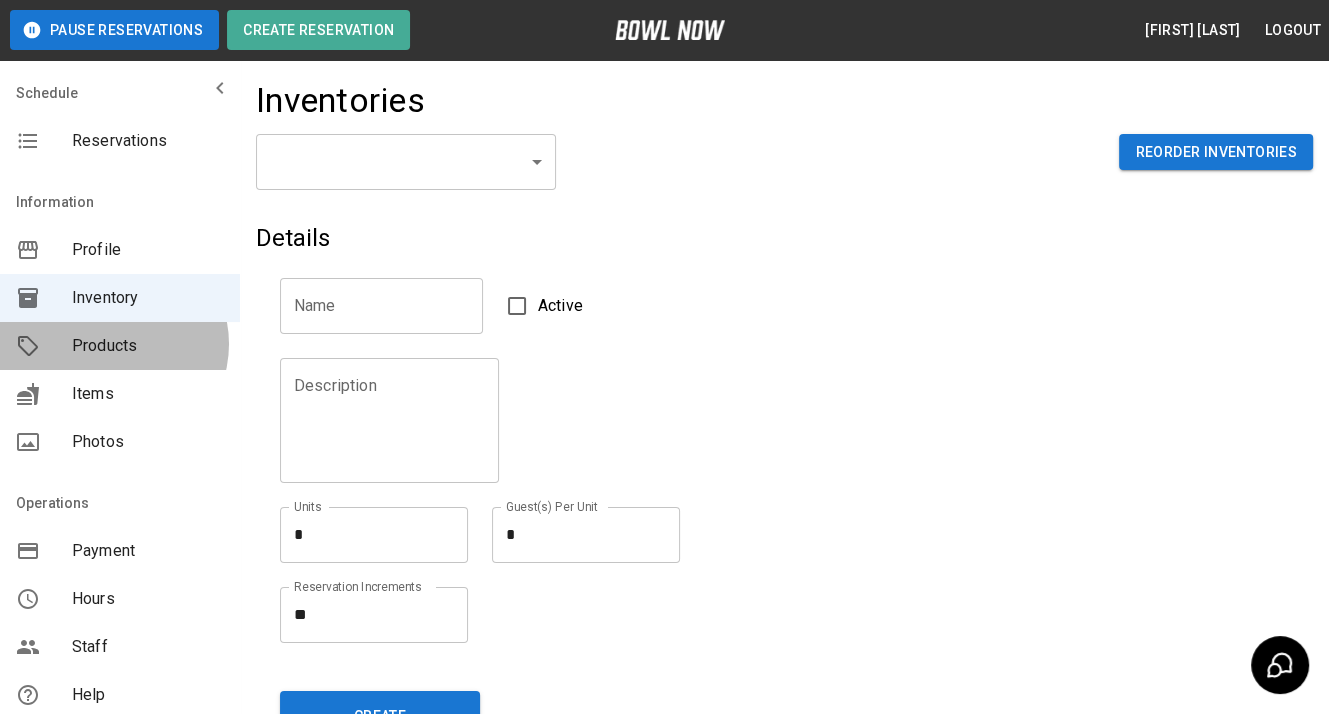 click on "Products" at bounding box center (148, 346) 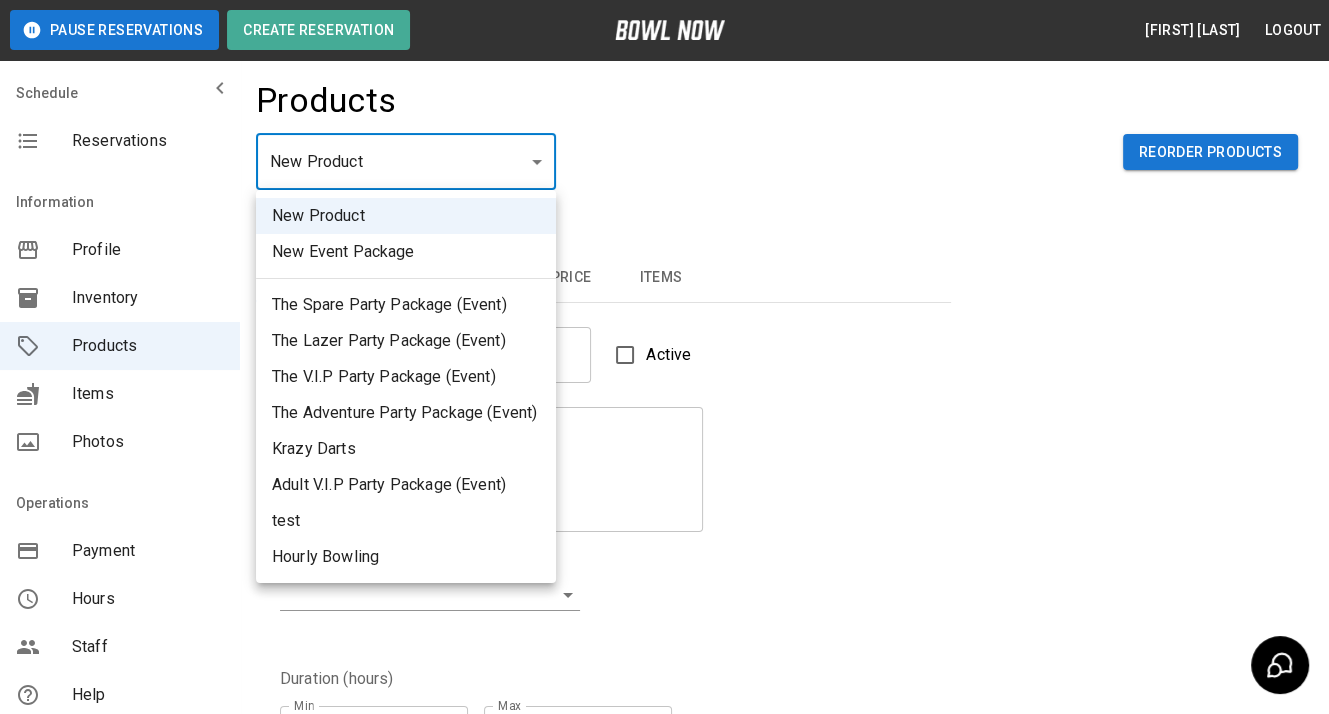 click on "Pause Reservations Create Reservation Summer VanAken Logout Schedule Reservations Information Profile Inventory Products Items Photos Operations Payment Hours Staff Help Reports Integrations Contacts User Account Products New Product ** ​ Reorder Products Details Basic Image Hours Price Items Name Name Active Description Description Inventory ​ Duration (hours) Min * Min Max * Max Guest Count Min * Min Max * Max Limit Product Availability Restrict product availability within a date range Limit Availability? Current Image Select an Image Upload   Product Hours: Same as Business Hours ******* Product Hours: Deposit only? Collect Deposit Only % * ​ percent ******* ​ Unit Price $ * Unit Price per hour **** ​ Price per Shoe $ * Price per Shoe Include Shoes? Require Shoes? Sales Tax % * Sales Tax Tax Unit Price Tax Shoes Discounts and Promos Create discount codes and promos for your product ADD DISCOUNT CODE Select Items For This Product Laser Tag T-Shirt Bowling Birthday Pin Yes Create Privacy Policy" at bounding box center (664, 644) 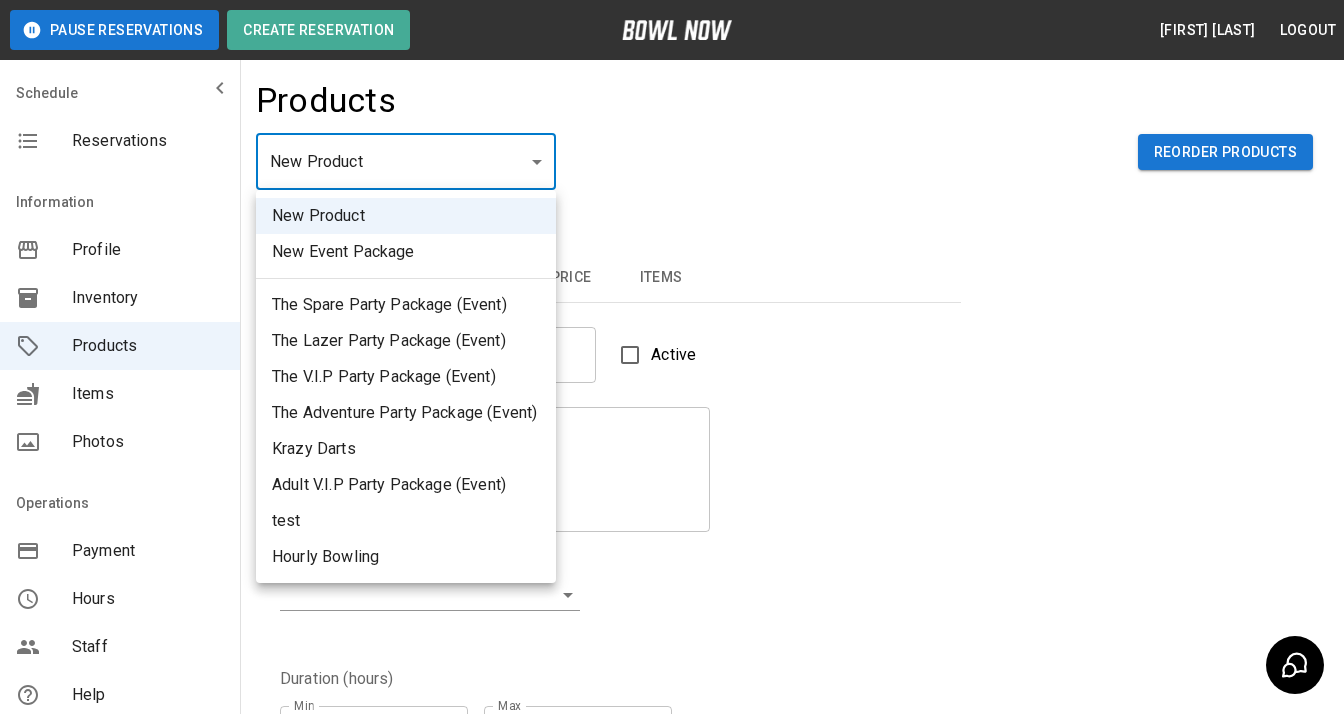 click on "Adult V.I.P Party Package   (Event)" at bounding box center (406, 485) 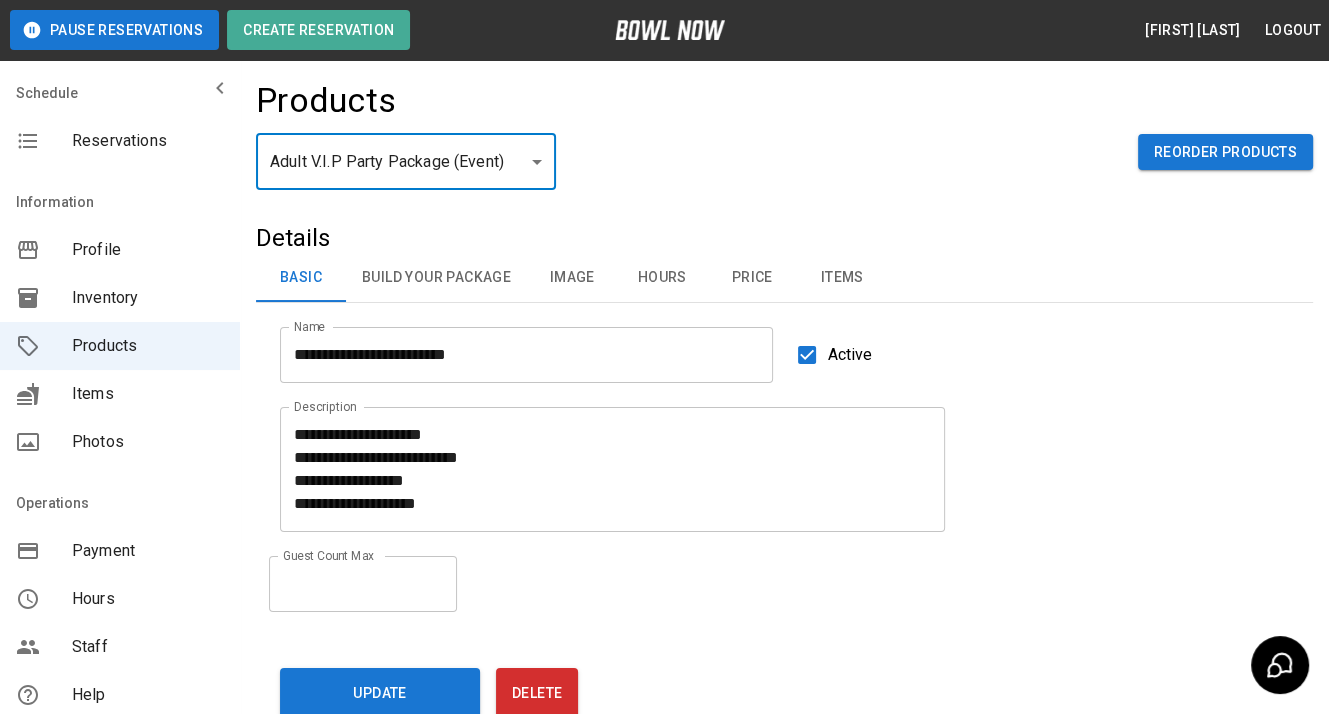 click on "Hours" at bounding box center [662, 278] 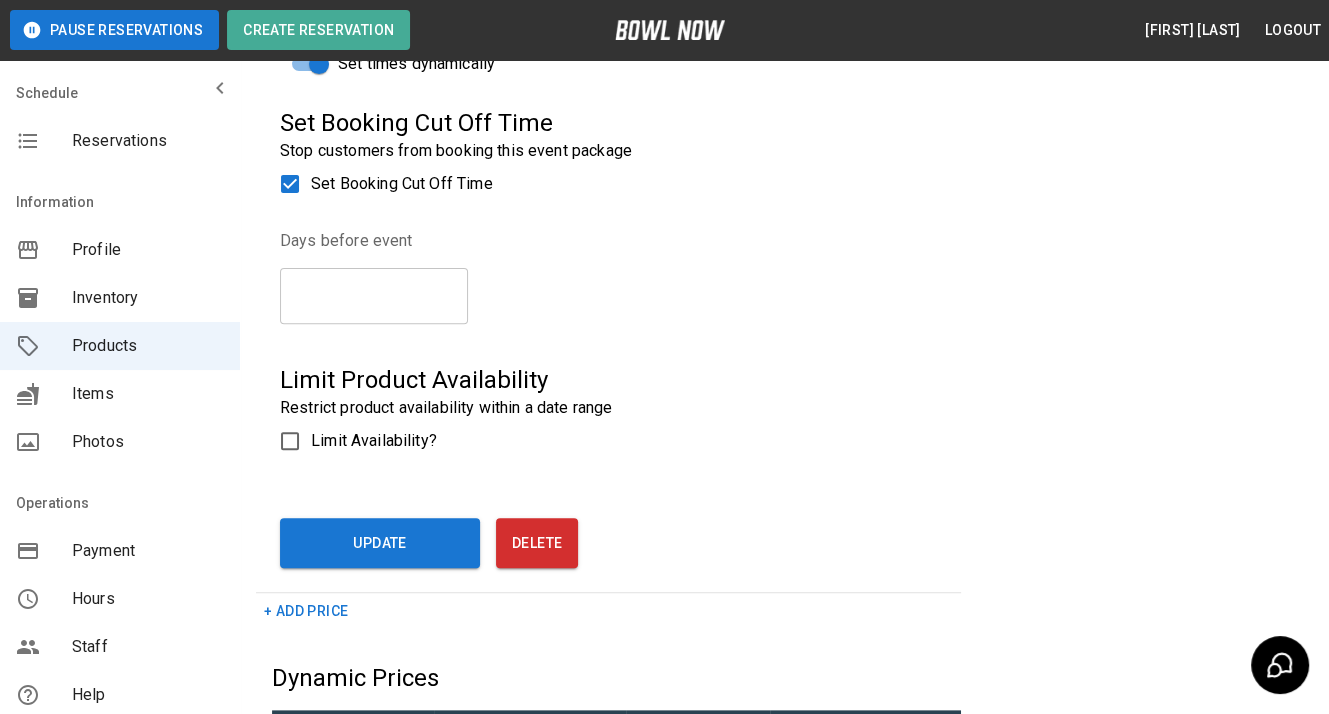 scroll, scrollTop: 500, scrollLeft: 0, axis: vertical 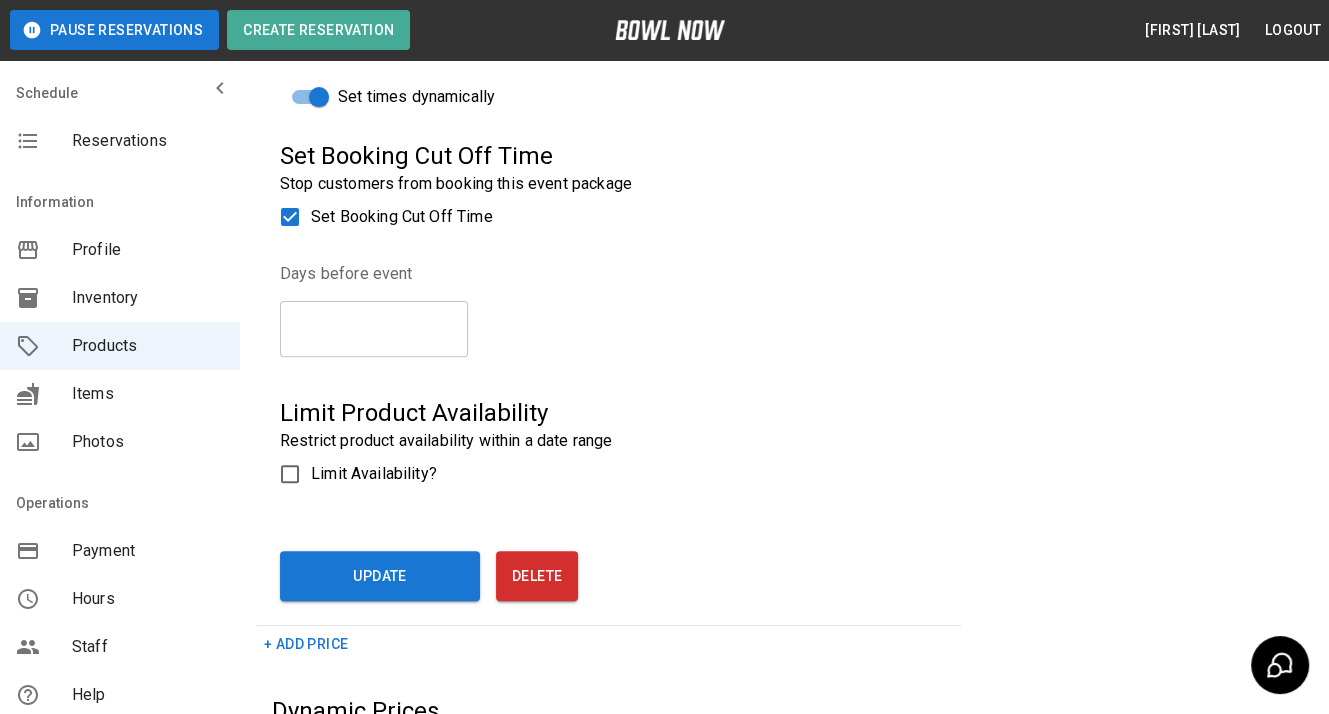 click on "*" at bounding box center (374, -106) 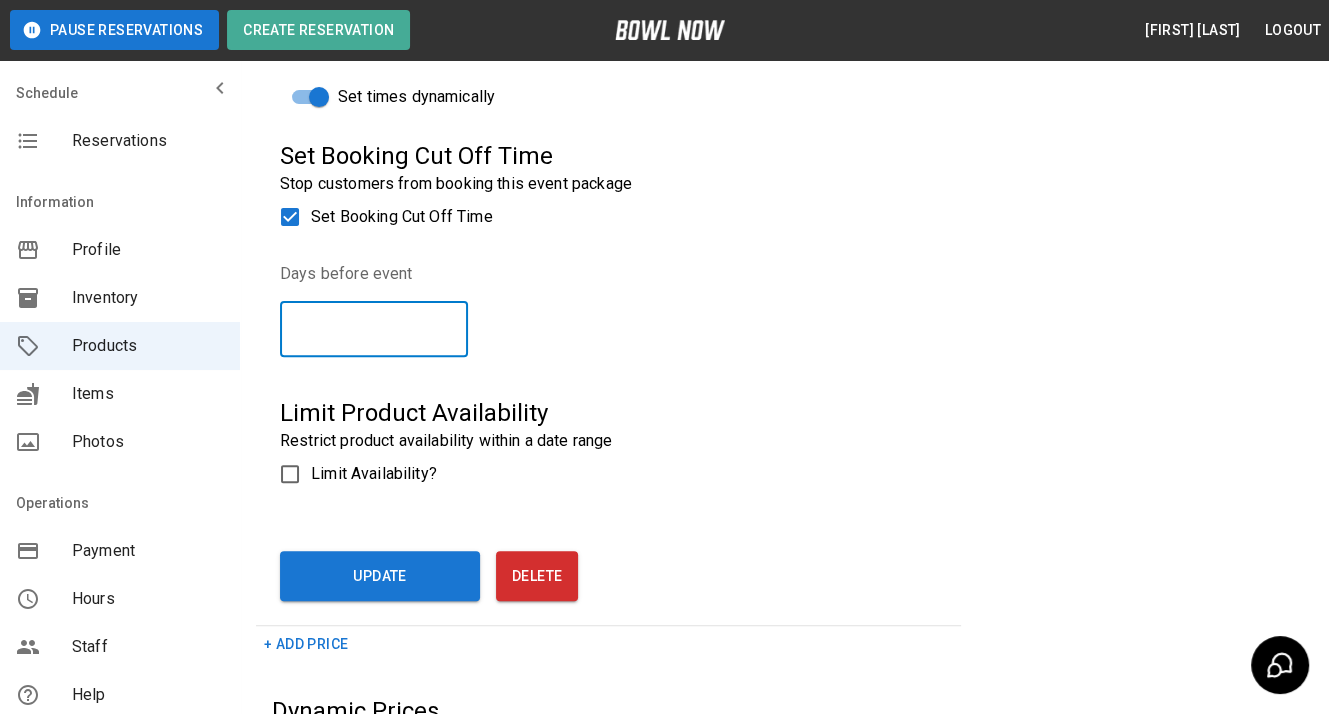 click on "Update" at bounding box center (380, 576) 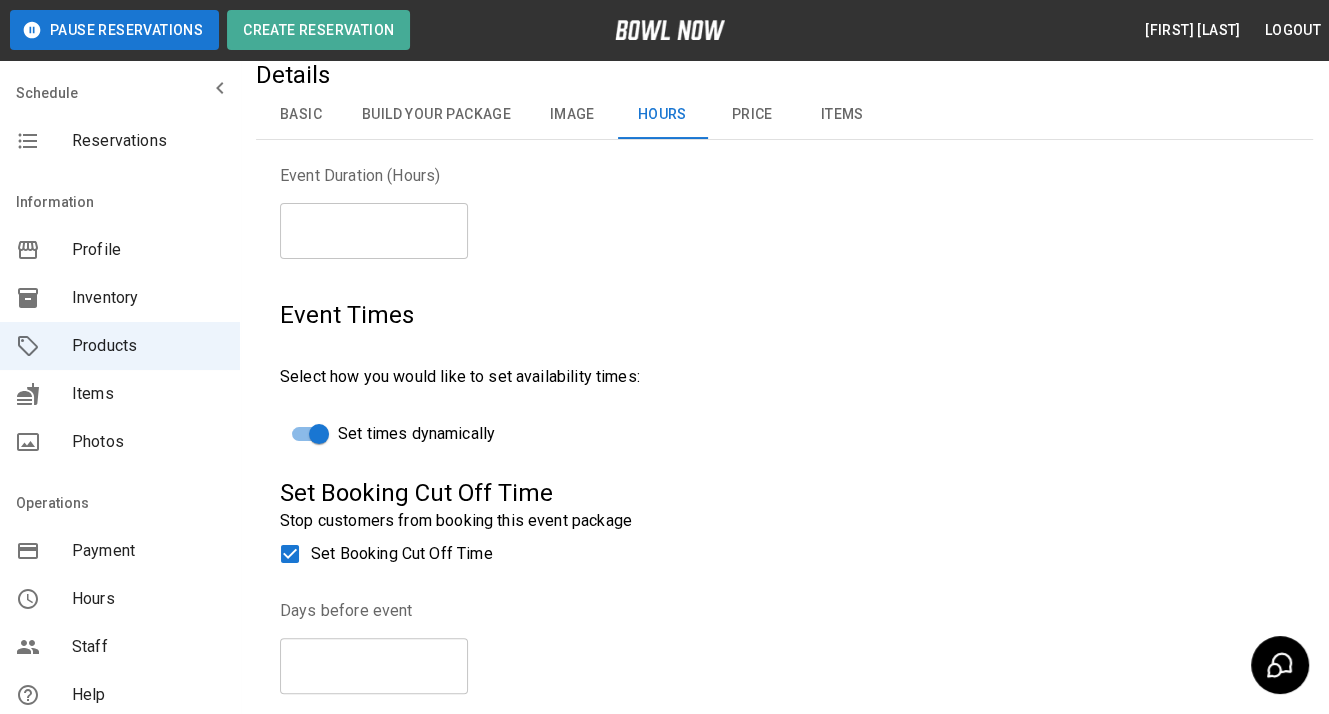 scroll, scrollTop: 200, scrollLeft: 0, axis: vertical 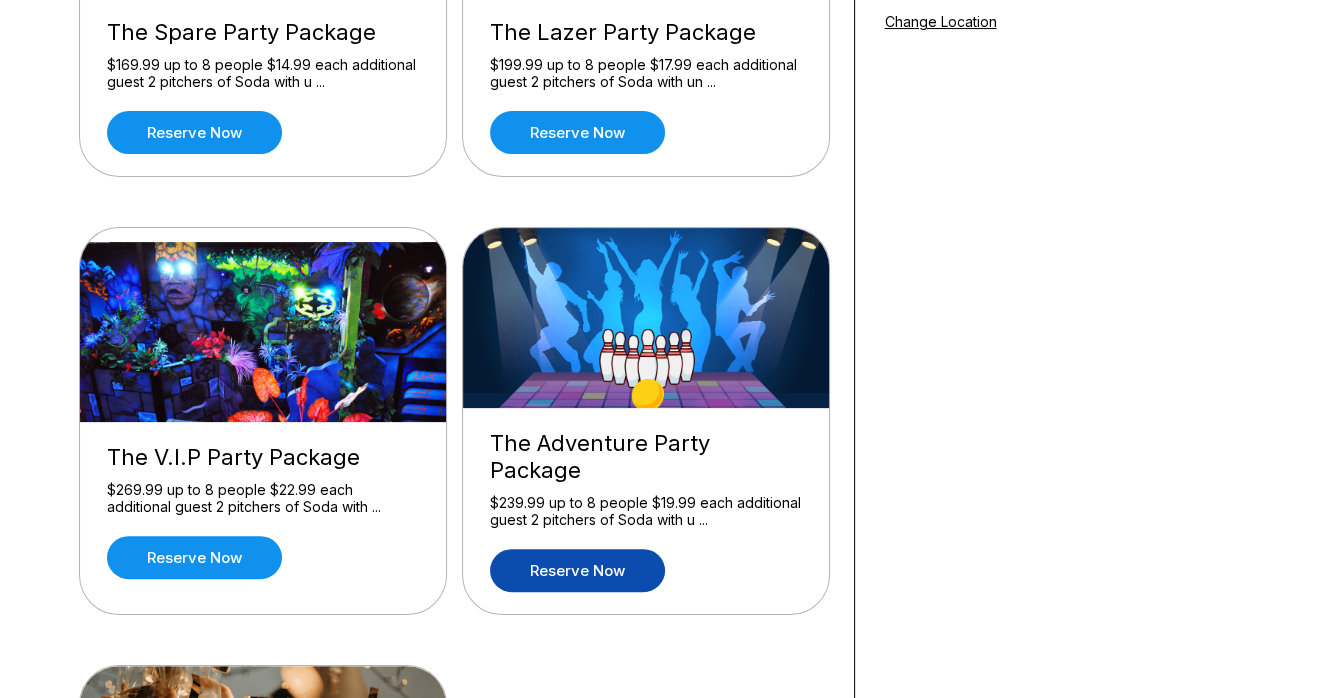 click on "Reserve now" at bounding box center (577, 570) 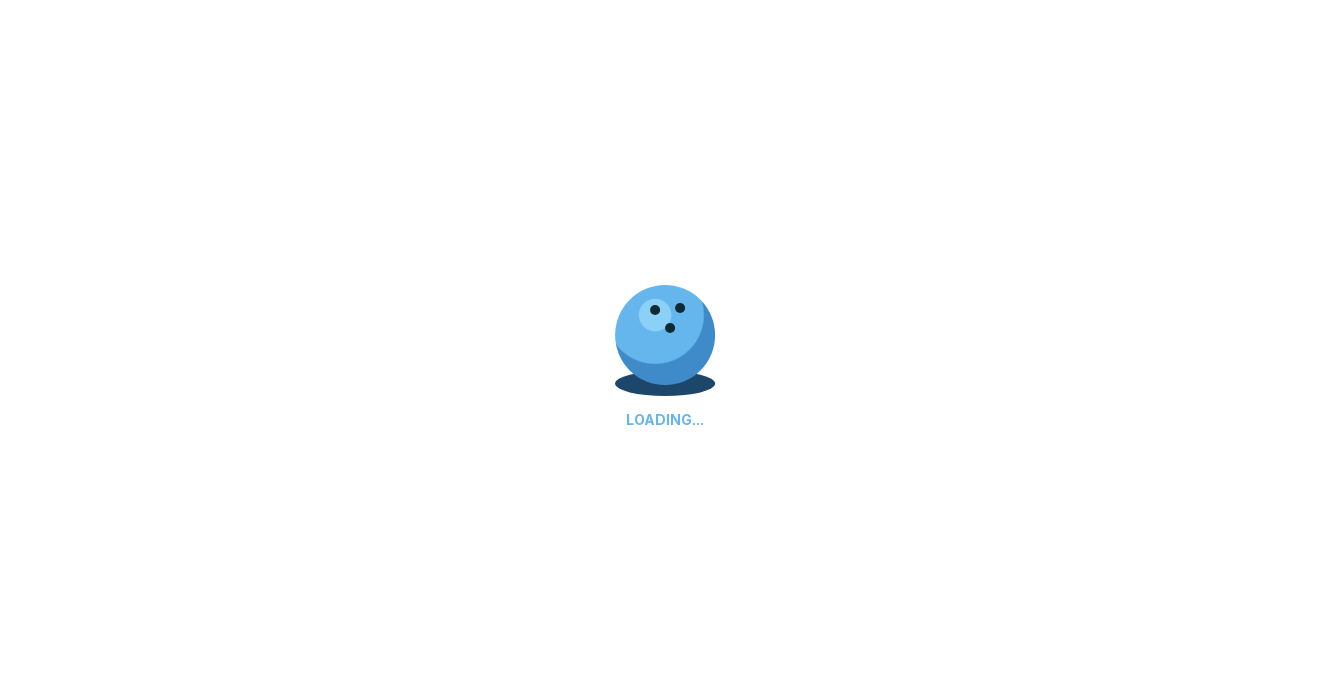 scroll, scrollTop: 0, scrollLeft: 0, axis: both 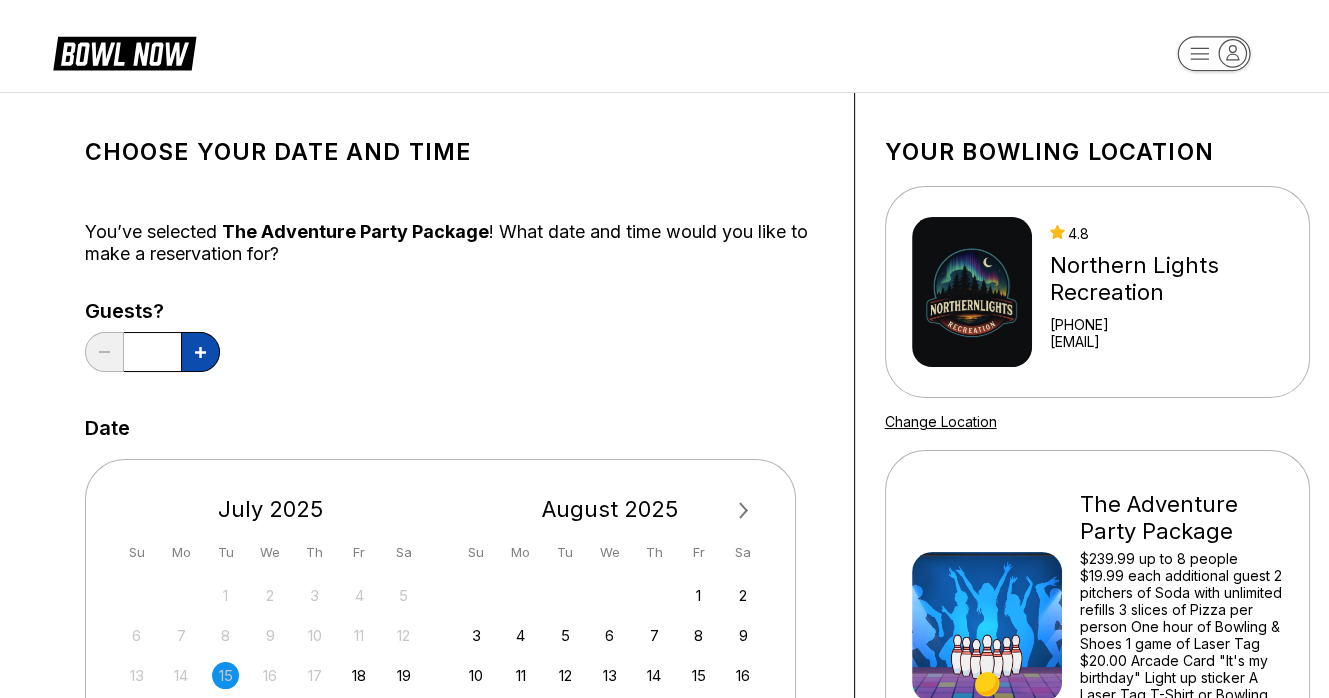 click at bounding box center (200, 352) 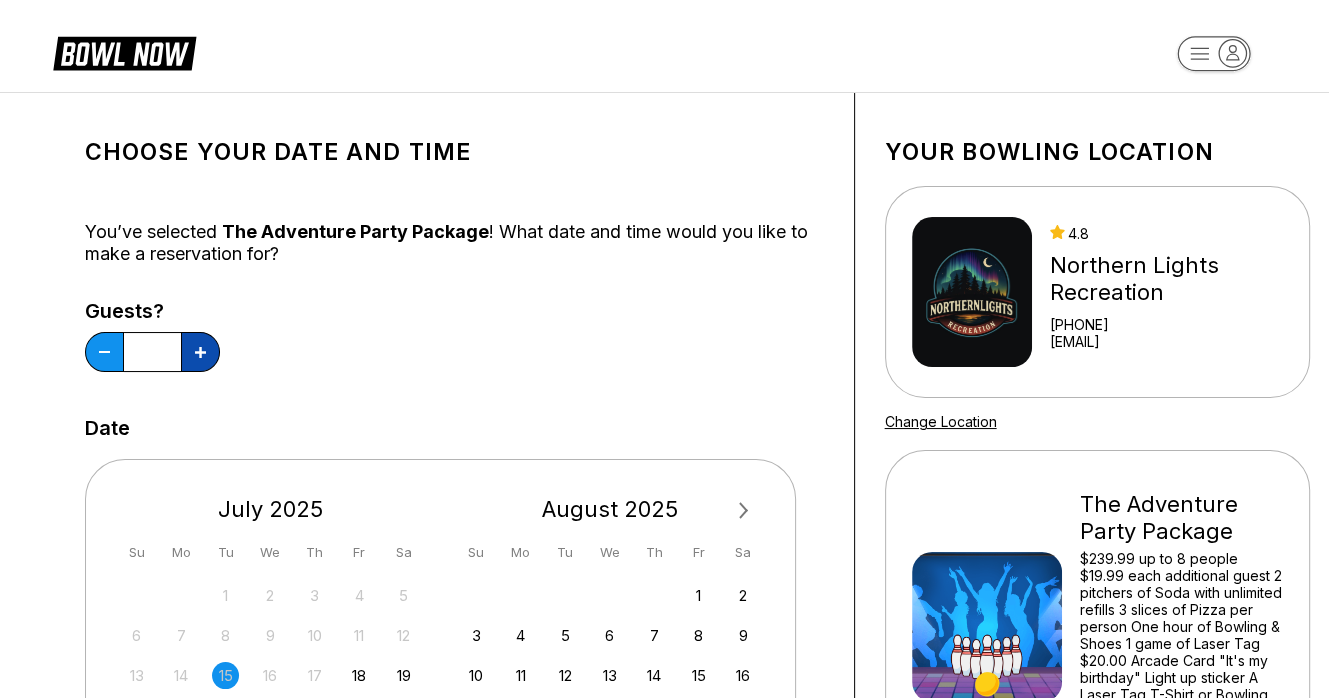 click at bounding box center [200, 352] 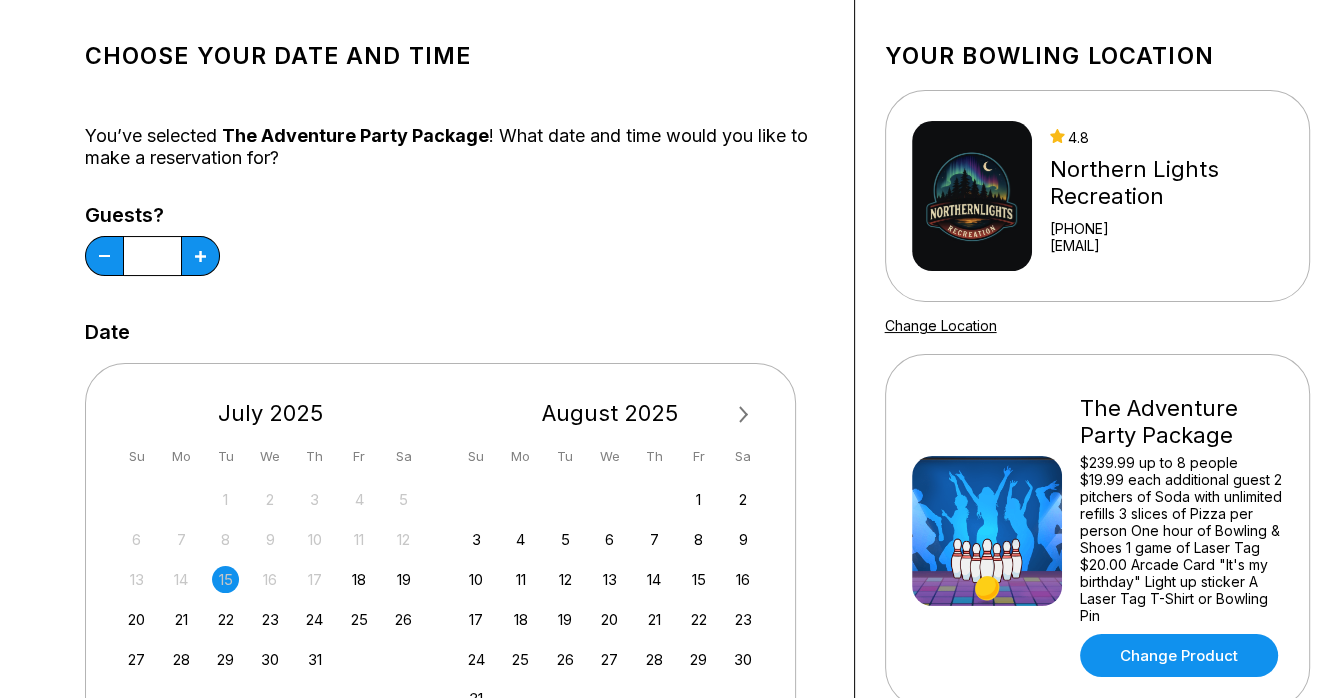 scroll, scrollTop: 100, scrollLeft: 0, axis: vertical 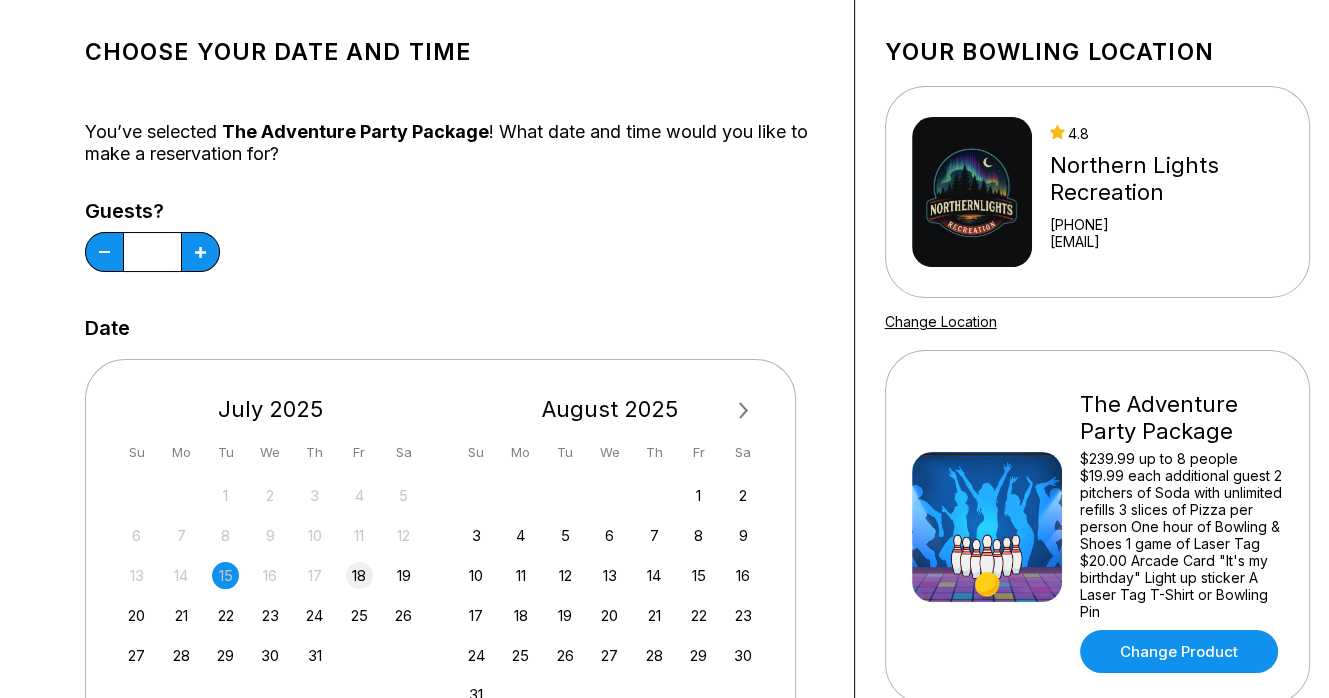click on "18" at bounding box center (359, 575) 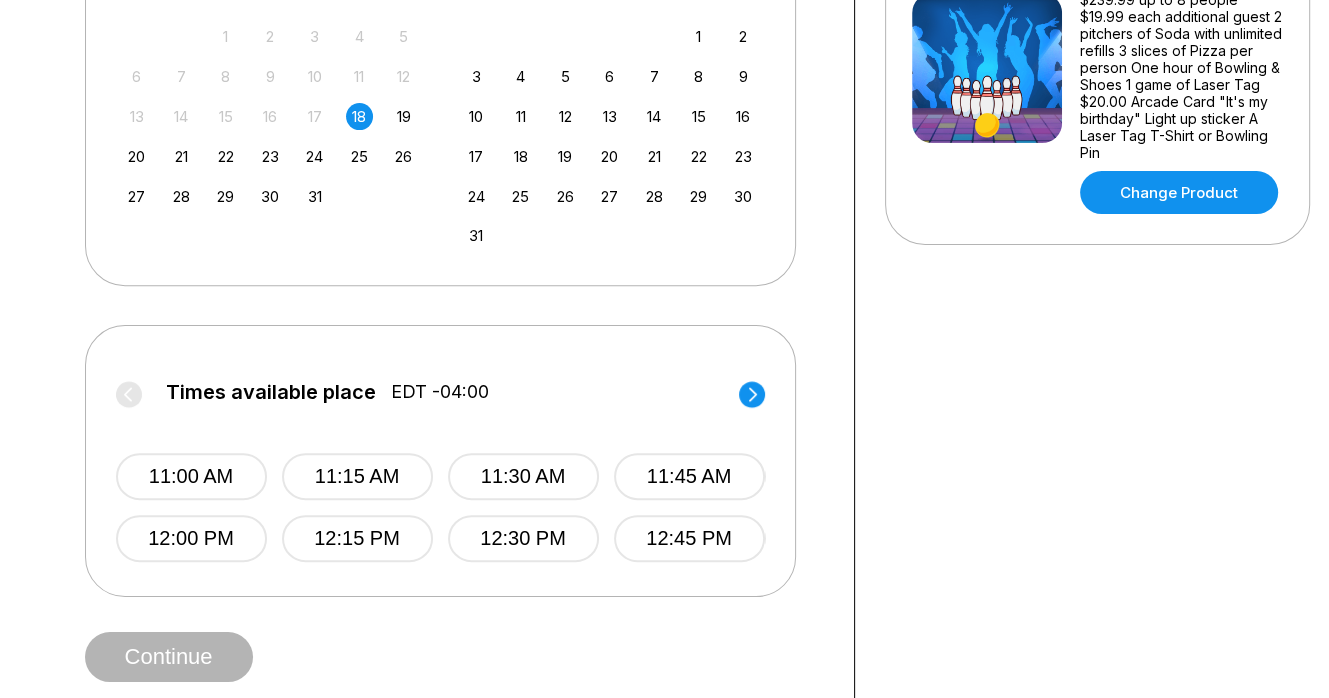 scroll, scrollTop: 800, scrollLeft: 0, axis: vertical 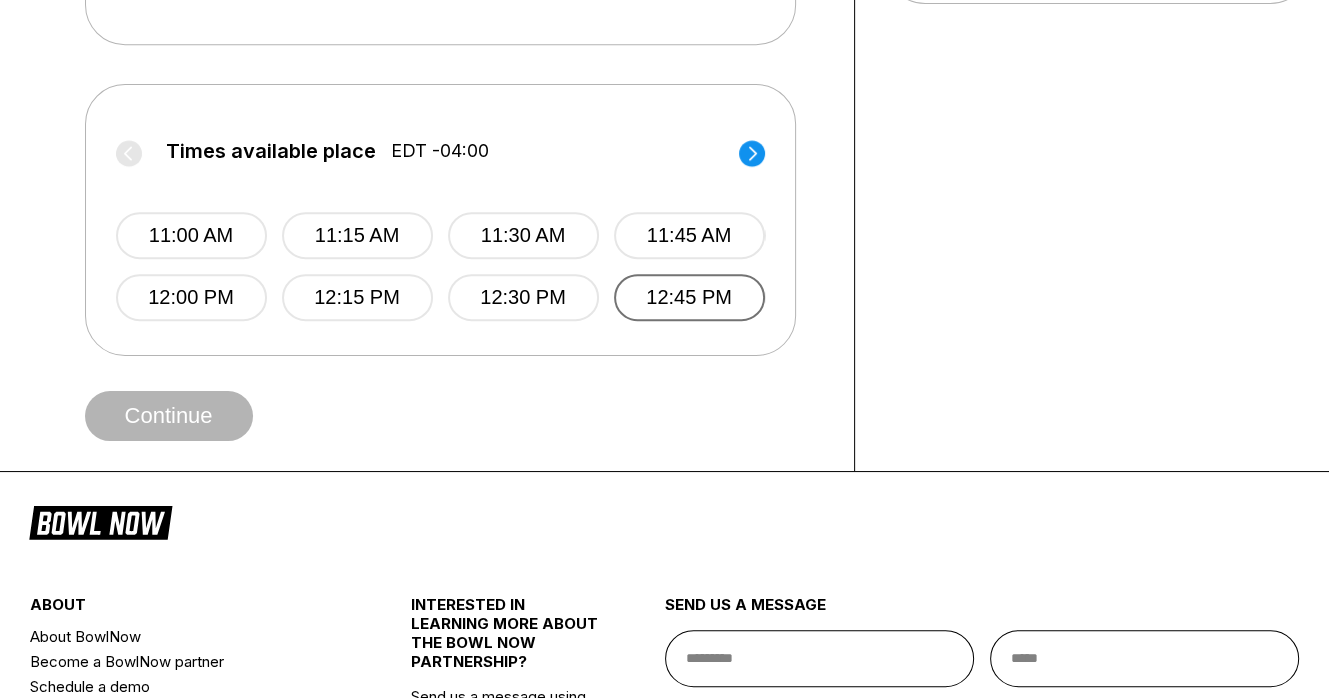 click on "12:45 PM" at bounding box center [689, 297] 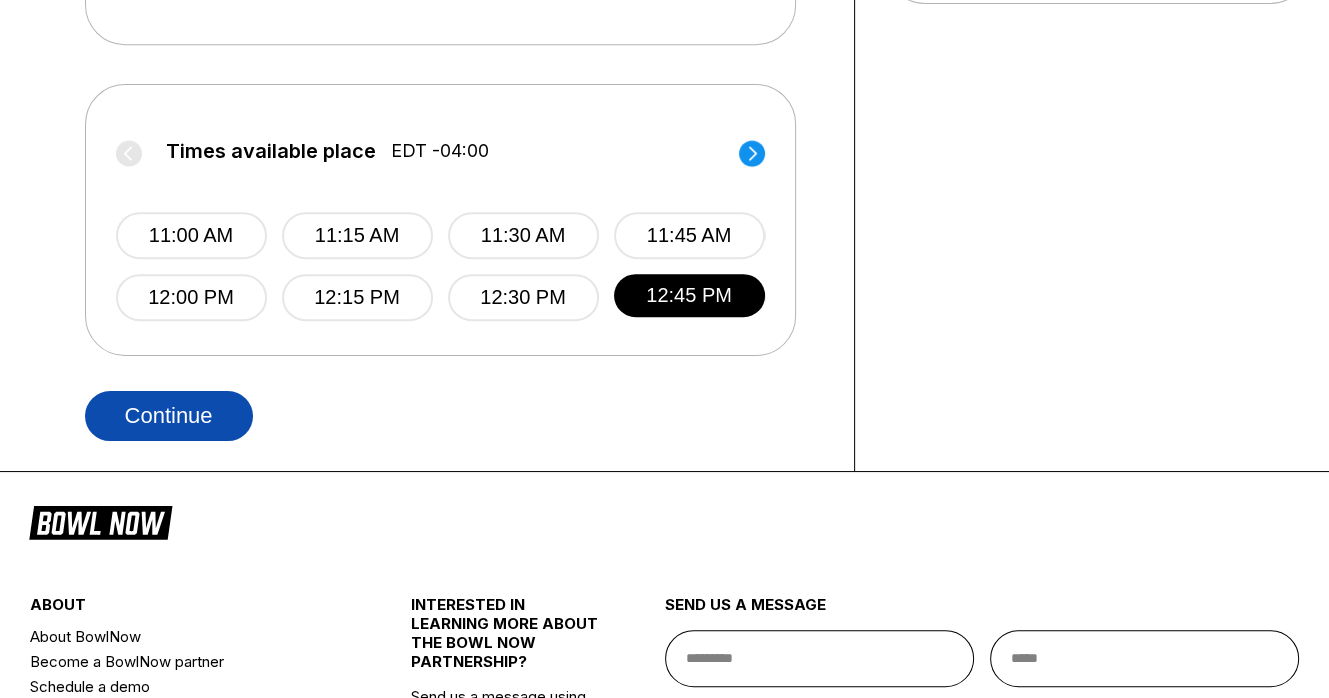 click on "Continue" at bounding box center [169, 416] 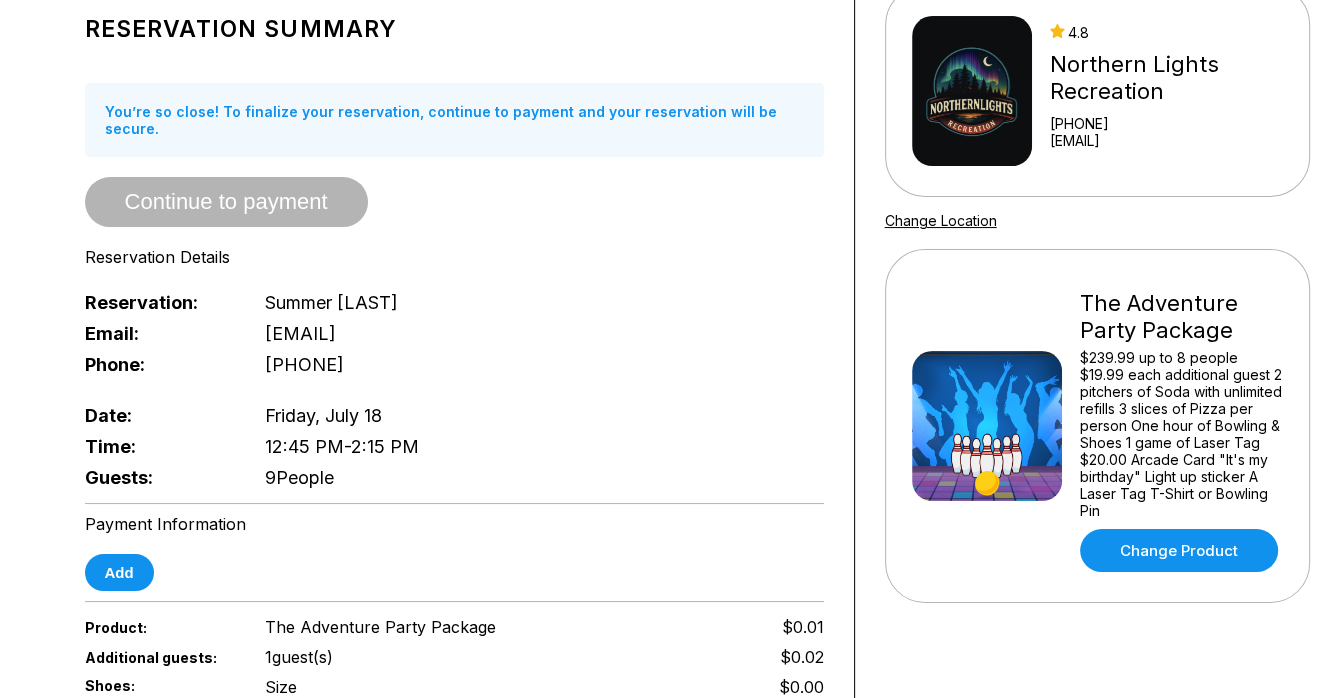 scroll, scrollTop: 500, scrollLeft: 0, axis: vertical 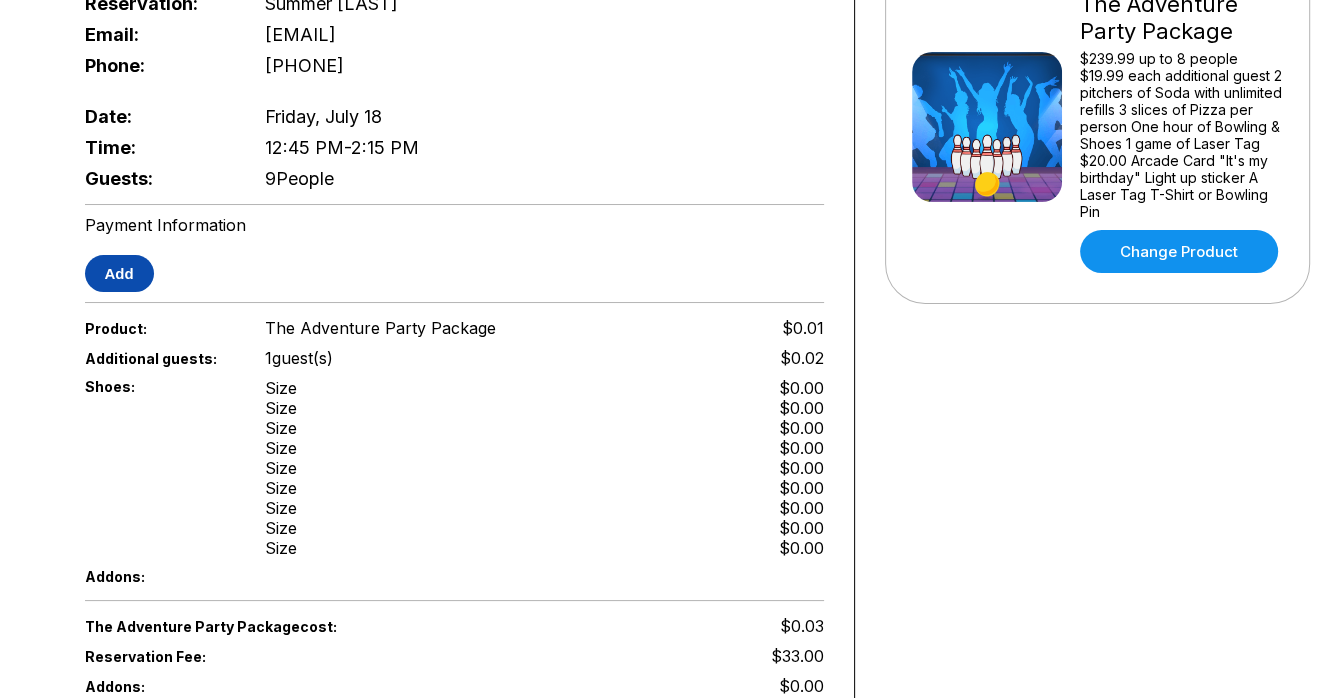 click on "Add" at bounding box center [119, 273] 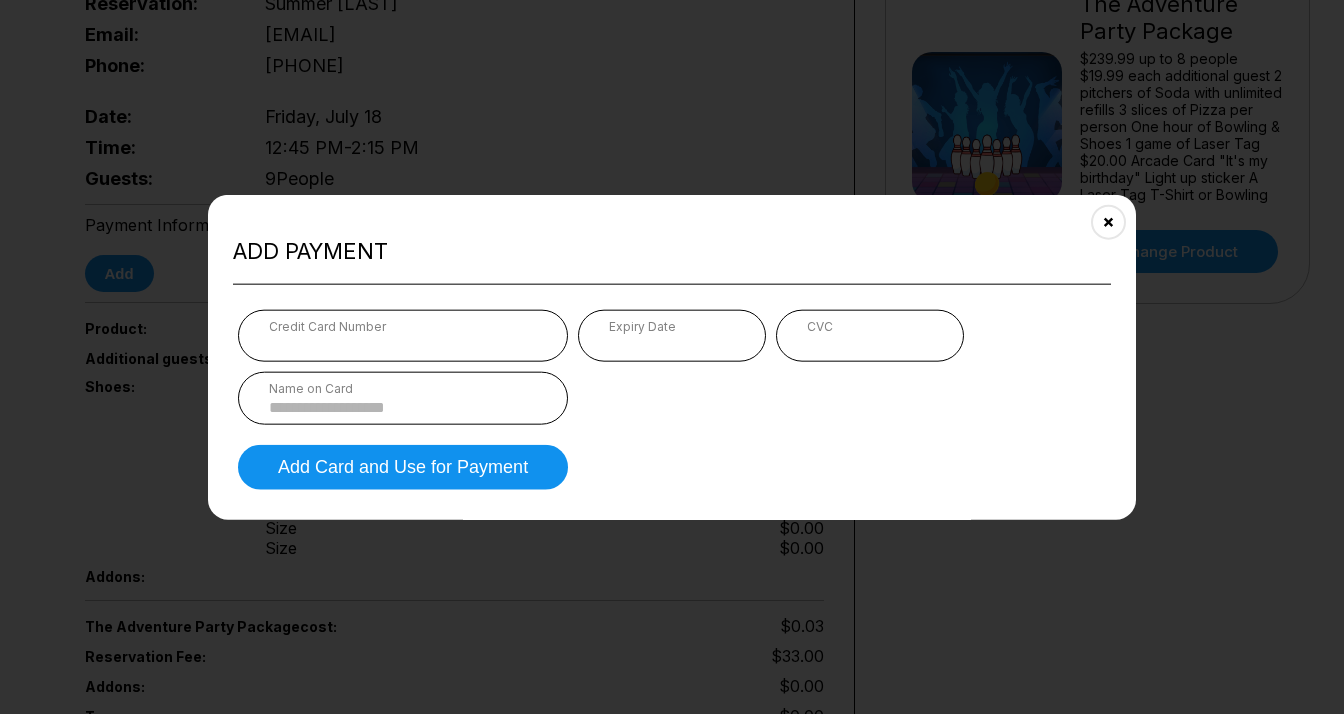 click on "Credit Card Number" at bounding box center (403, 325) 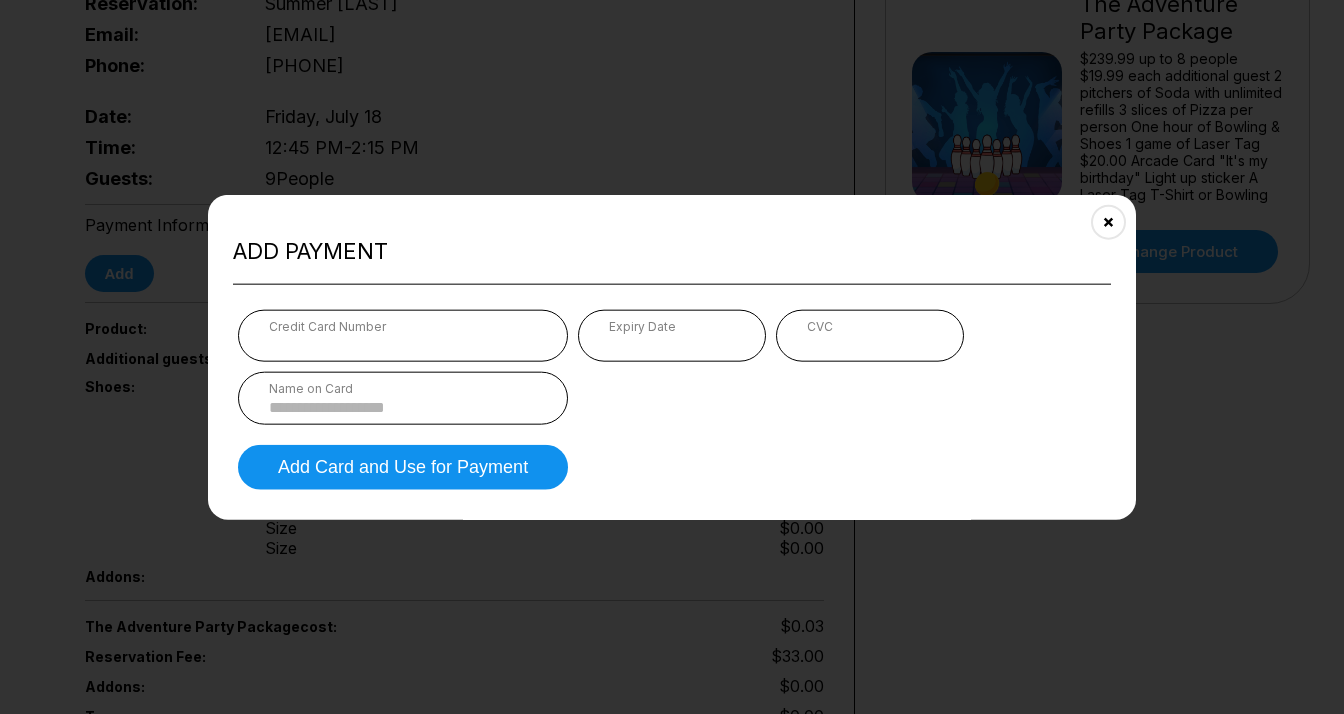 click at bounding box center (403, 342) 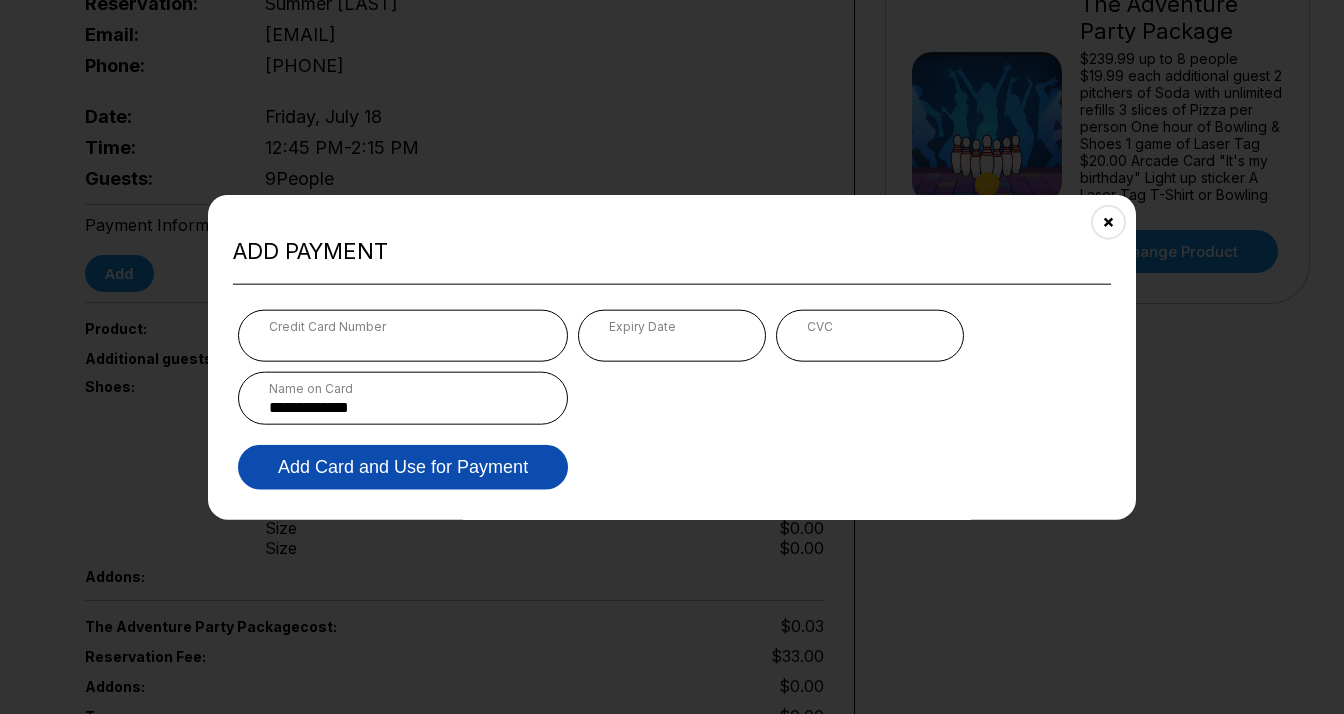 type on "**********" 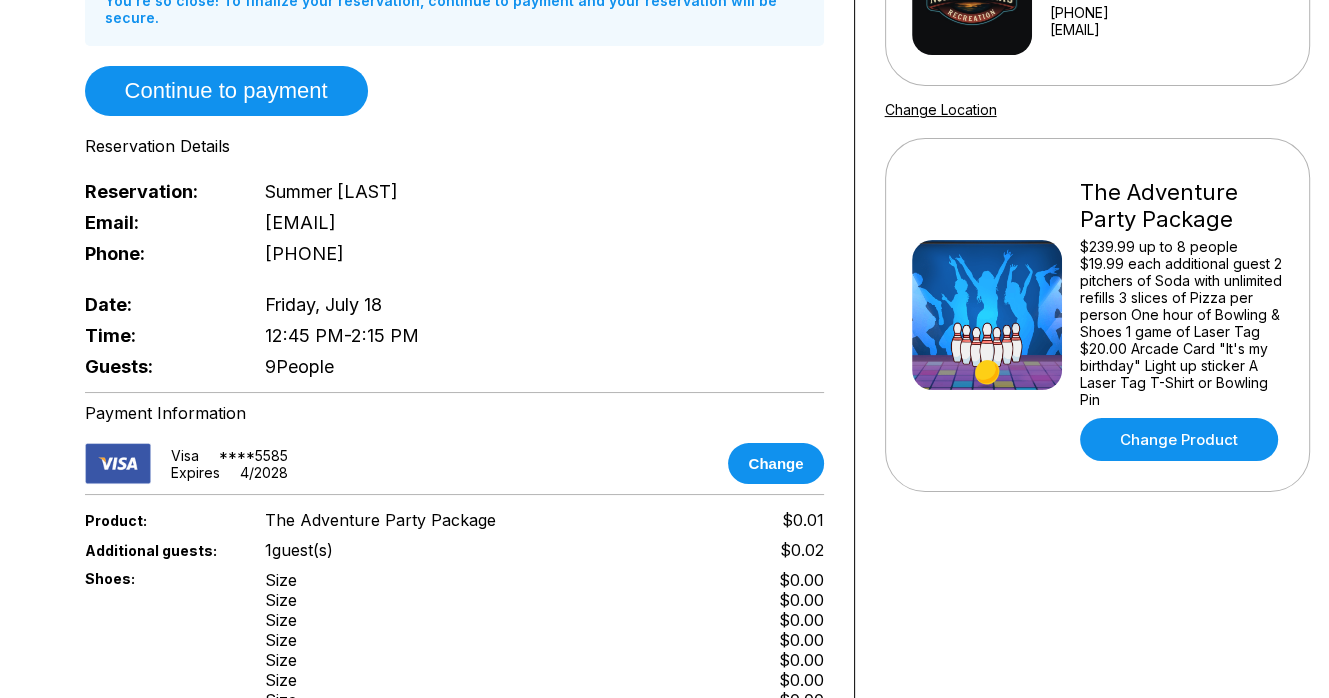 scroll, scrollTop: 0, scrollLeft: 0, axis: both 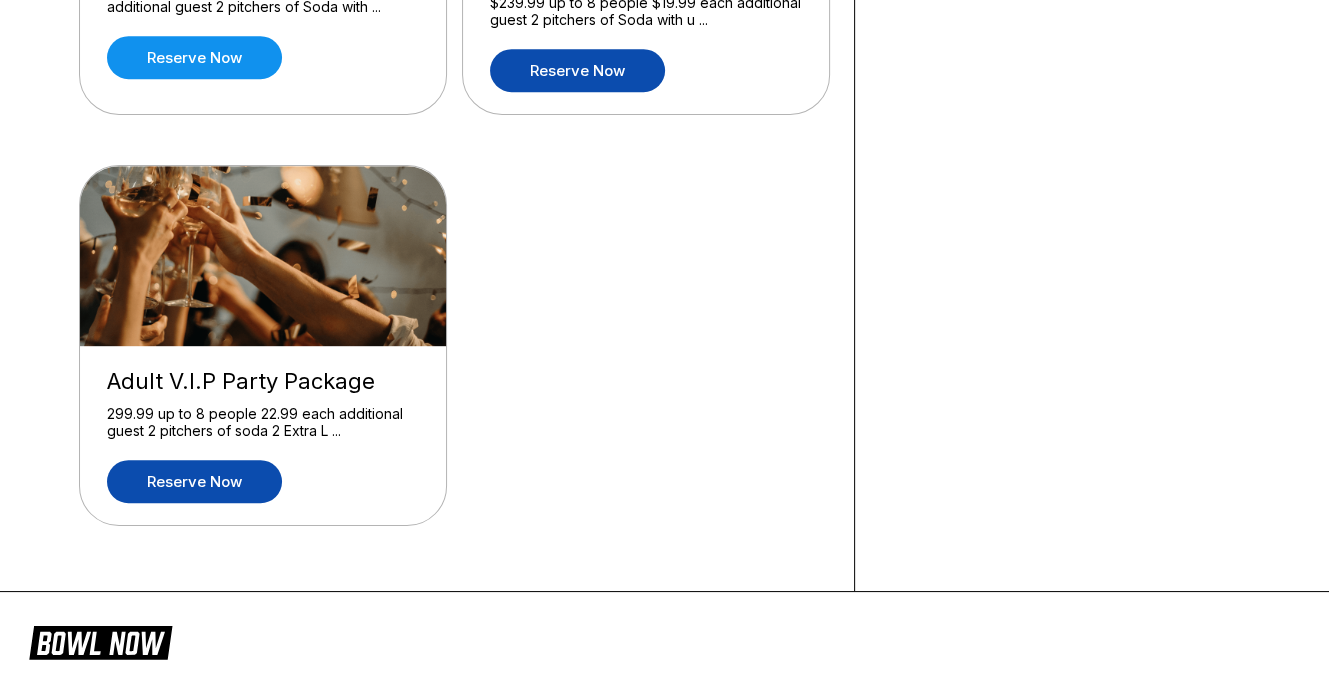 click on "Reserve now" at bounding box center [194, 481] 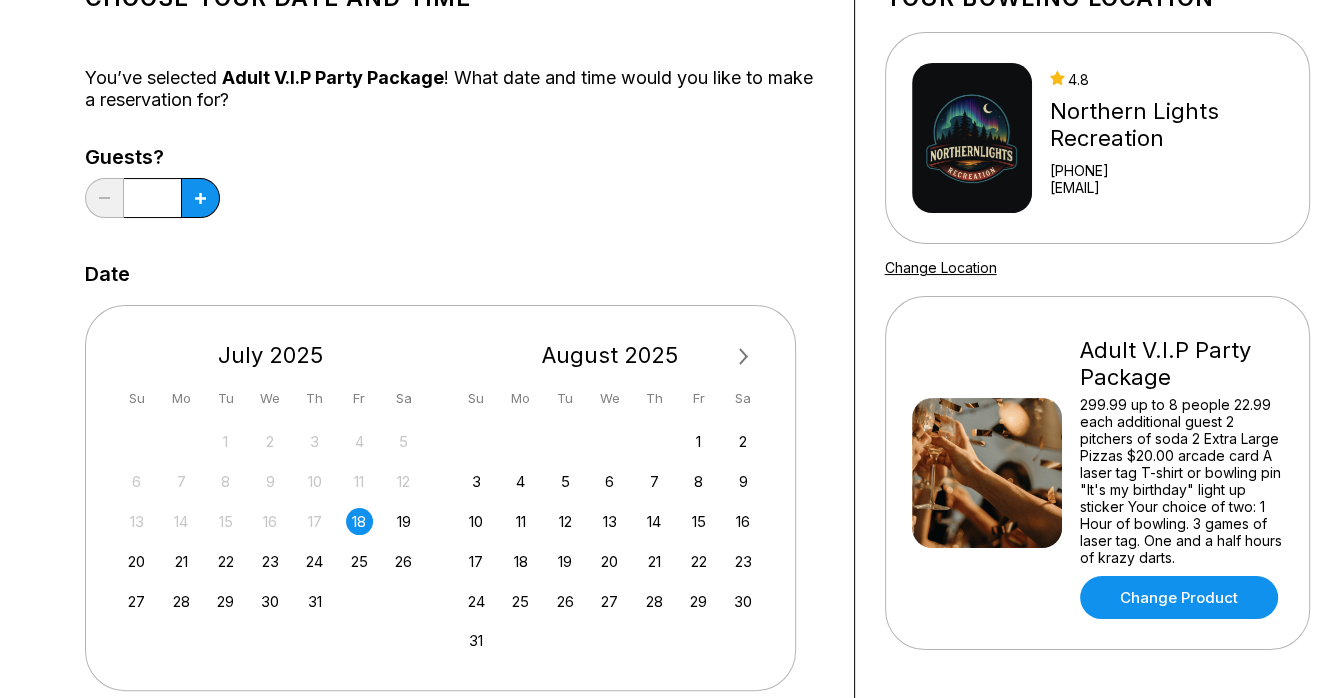 scroll, scrollTop: 200, scrollLeft: 0, axis: vertical 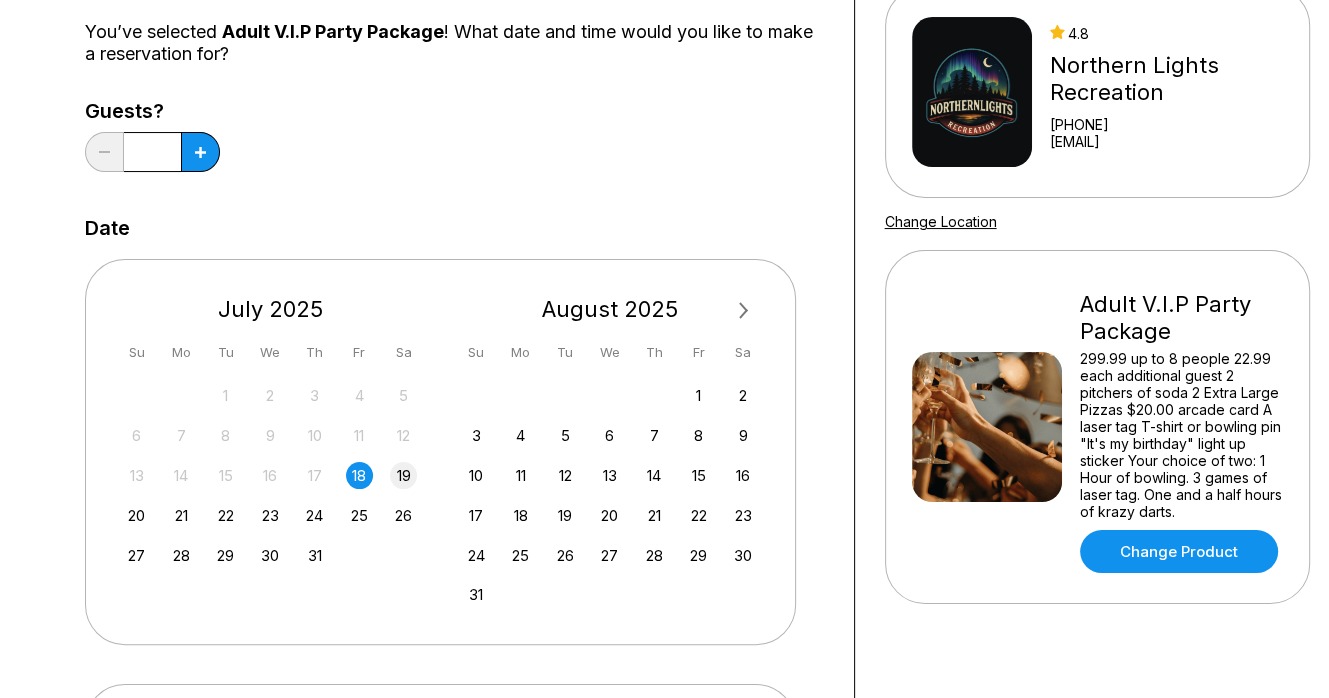 click on "19" at bounding box center (403, 475) 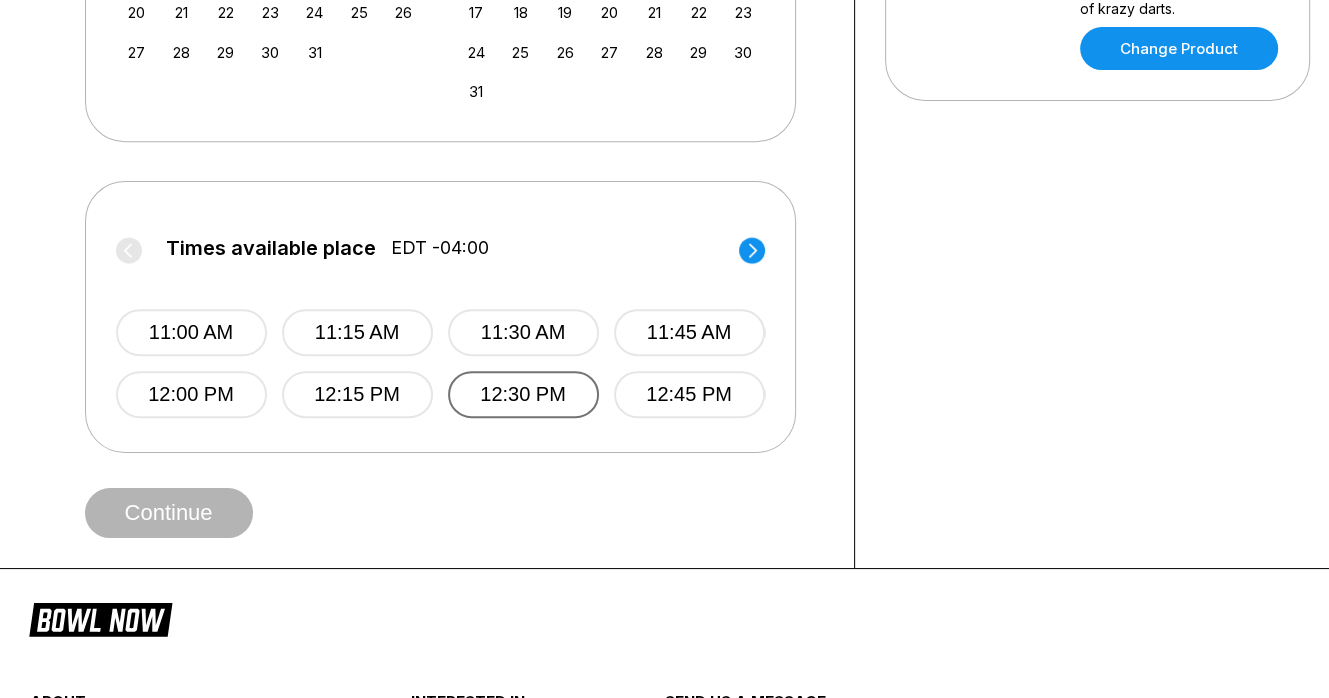 scroll, scrollTop: 600, scrollLeft: 0, axis: vertical 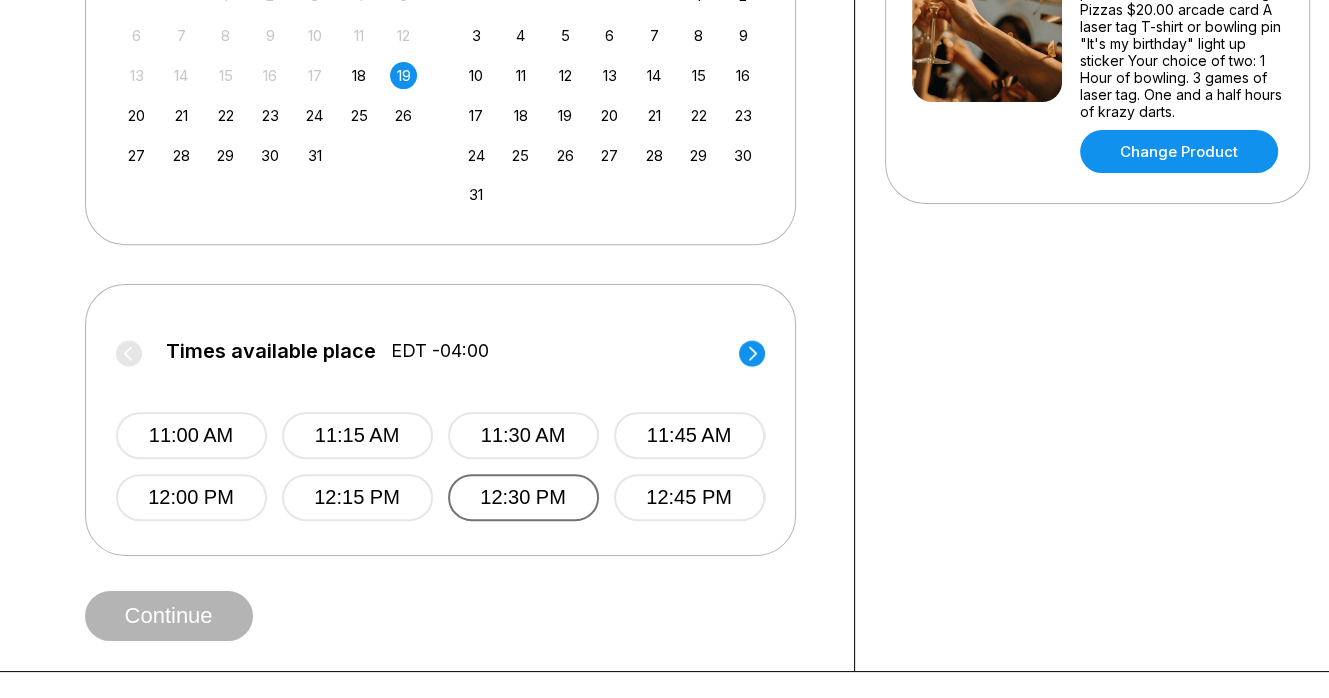click on "12:30 PM" at bounding box center (523, 497) 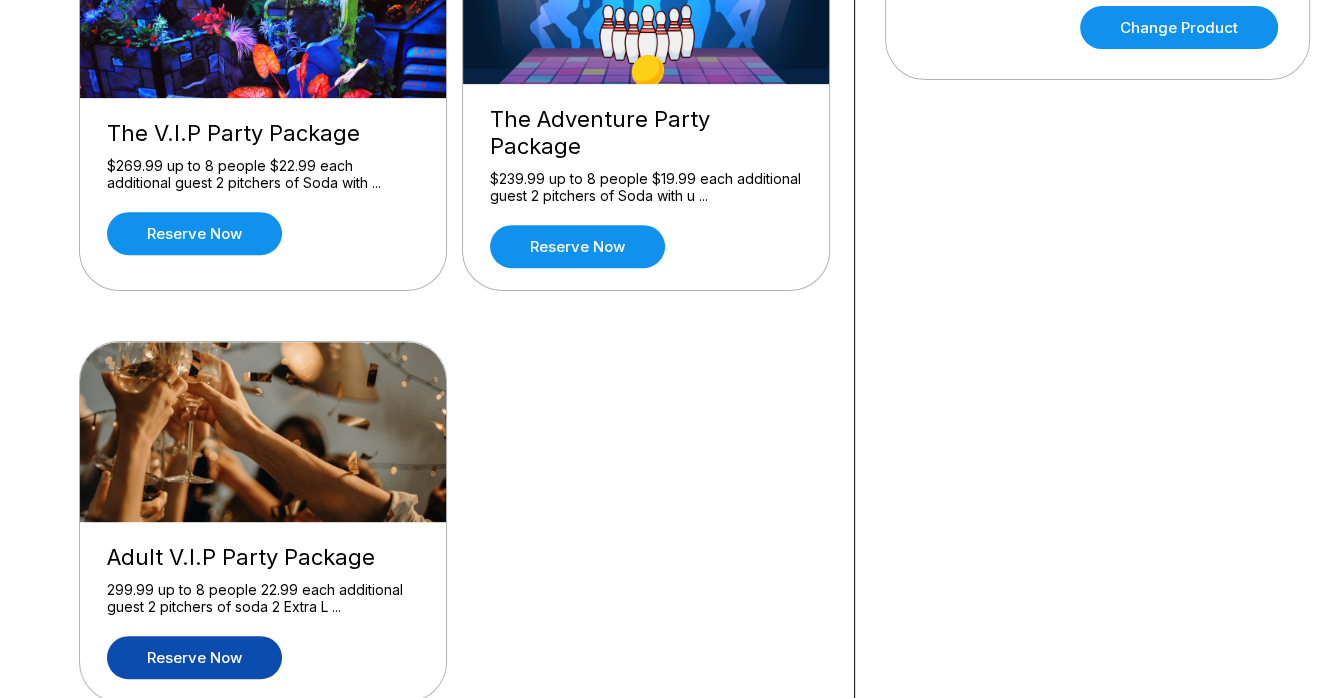 scroll, scrollTop: 800, scrollLeft: 0, axis: vertical 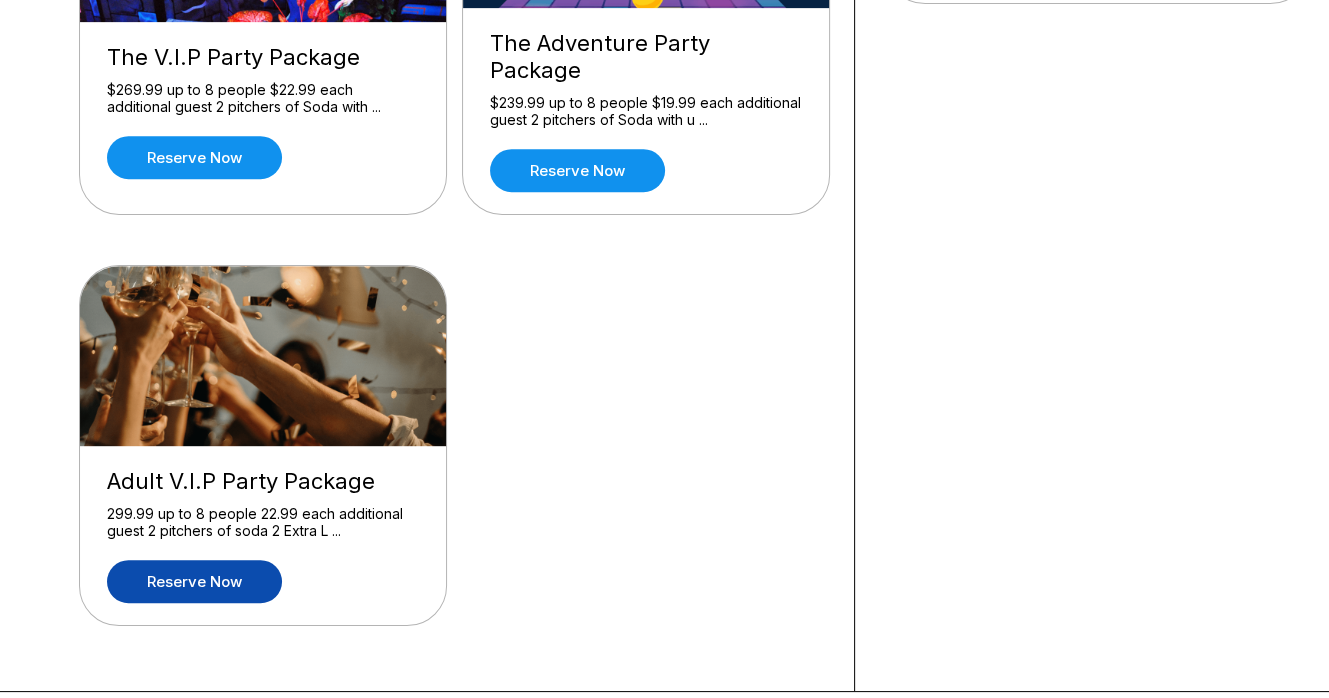 click on "Reserve now" at bounding box center [194, 581] 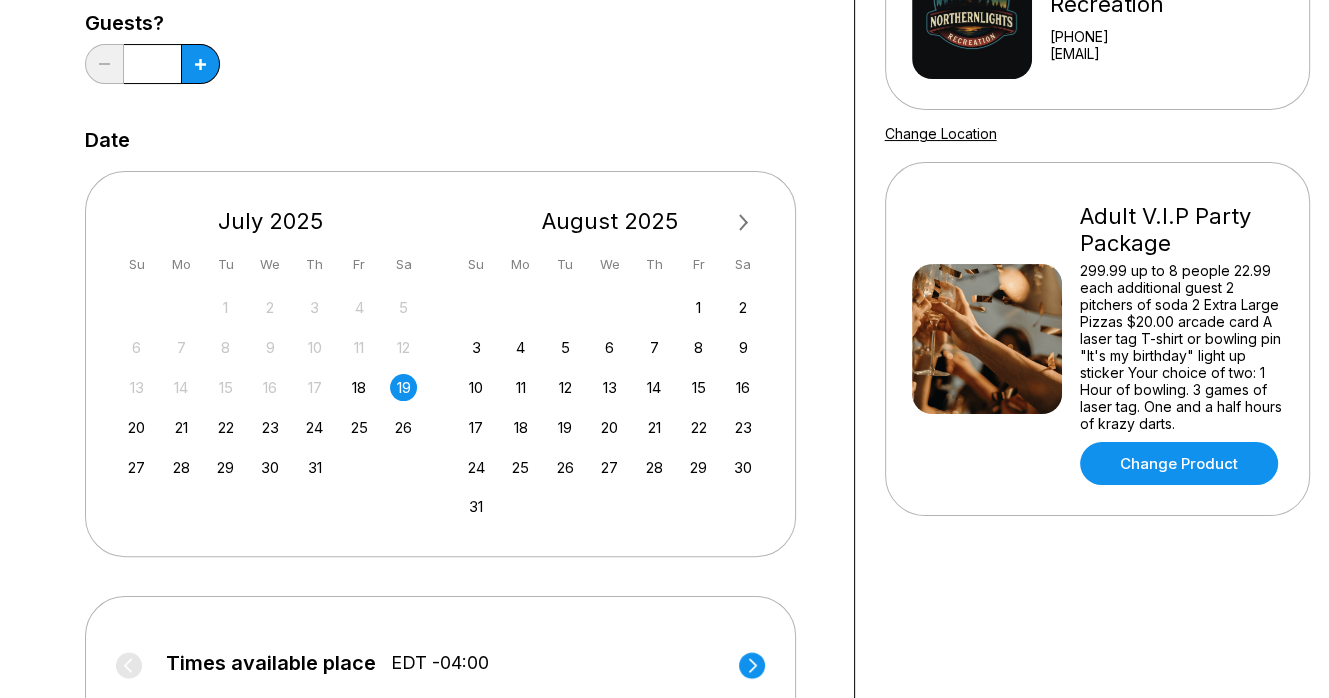 scroll, scrollTop: 300, scrollLeft: 0, axis: vertical 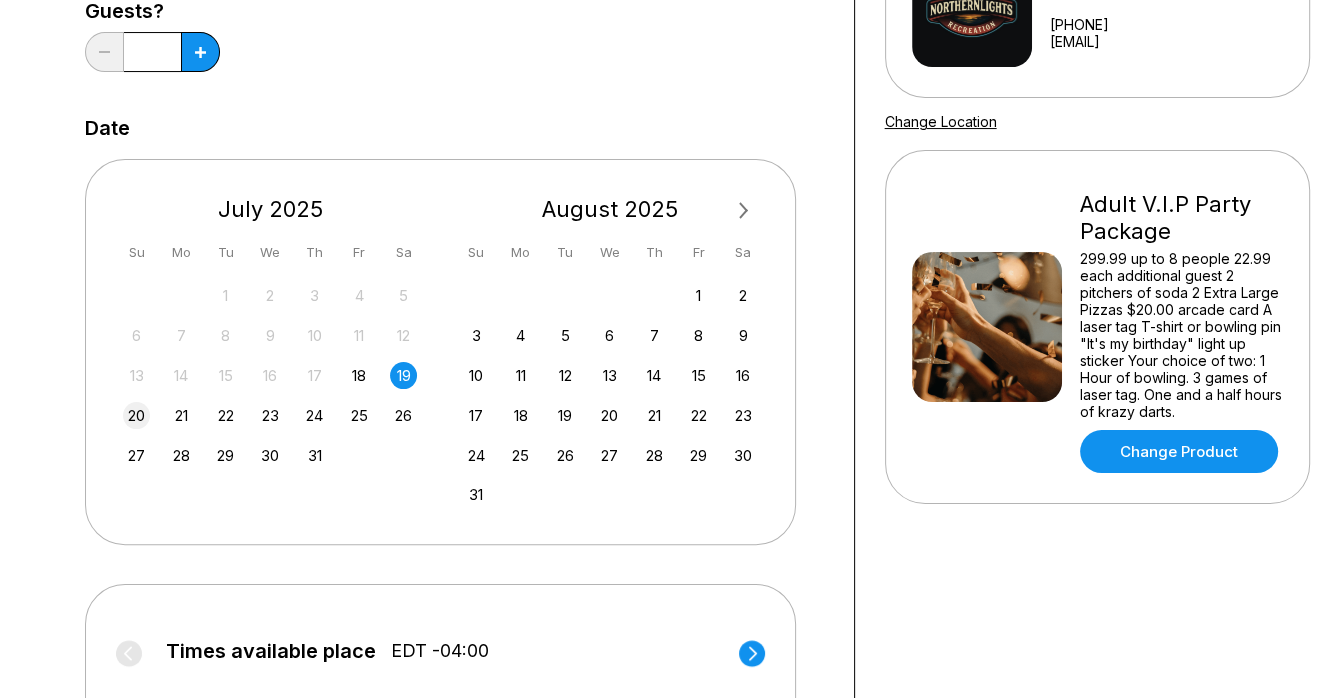 click on "20" at bounding box center (136, 415) 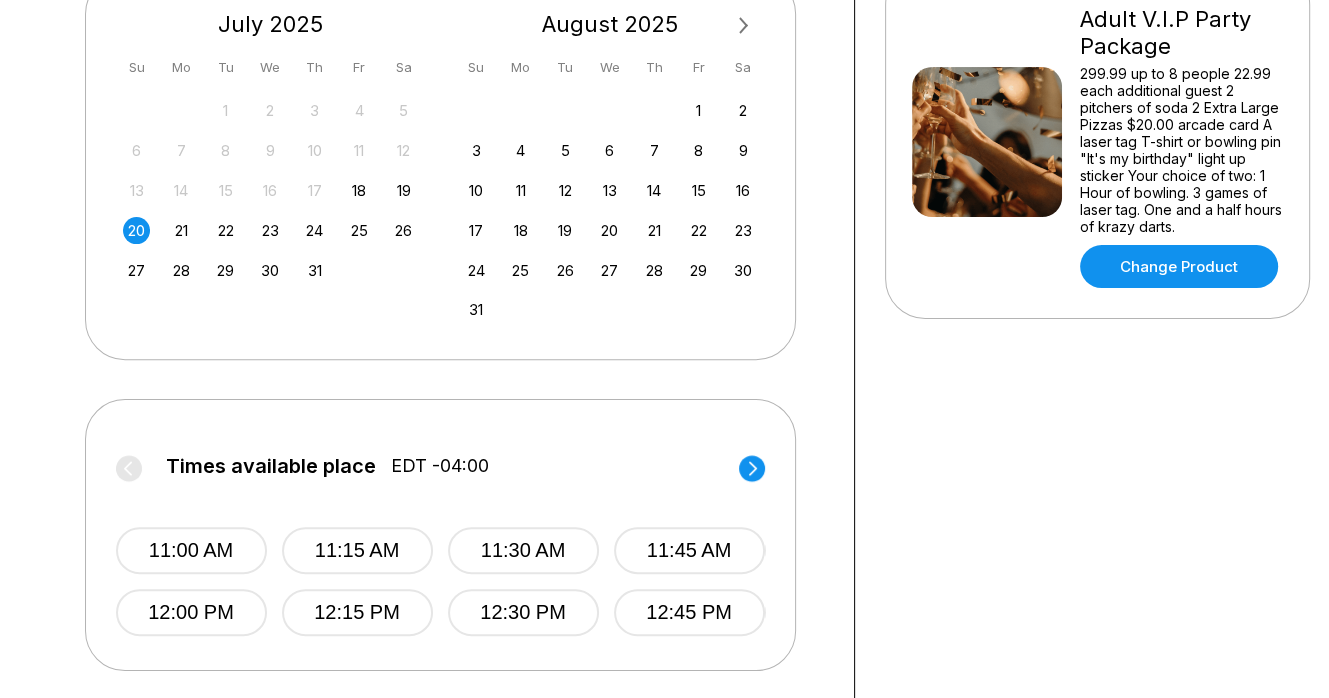 scroll, scrollTop: 800, scrollLeft: 0, axis: vertical 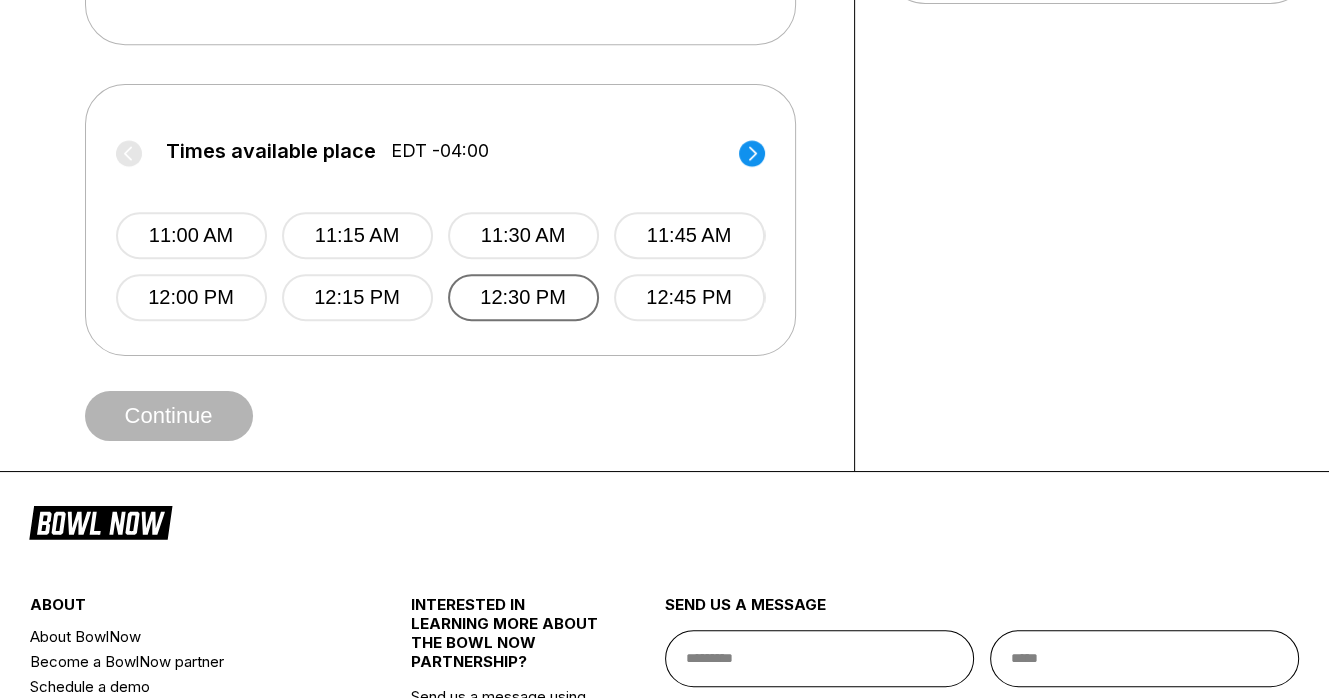 click on "12:30 PM" at bounding box center (523, 297) 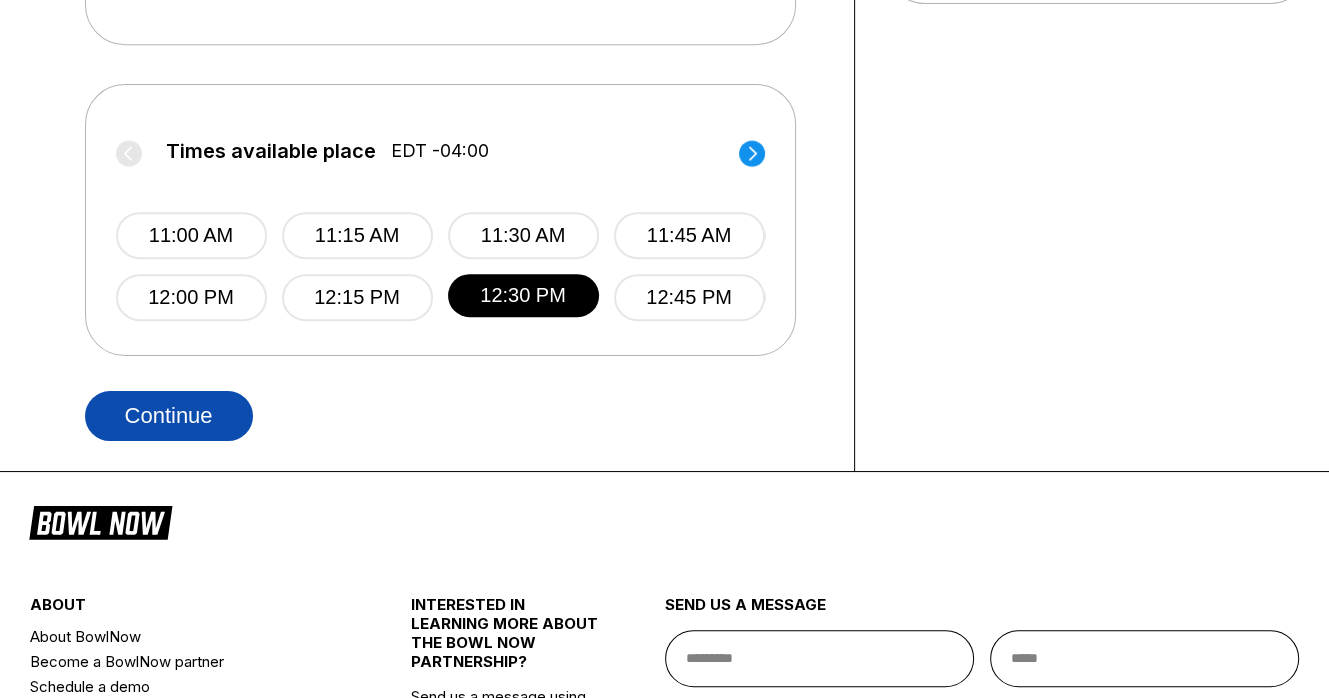 click on "Continue" at bounding box center (169, 416) 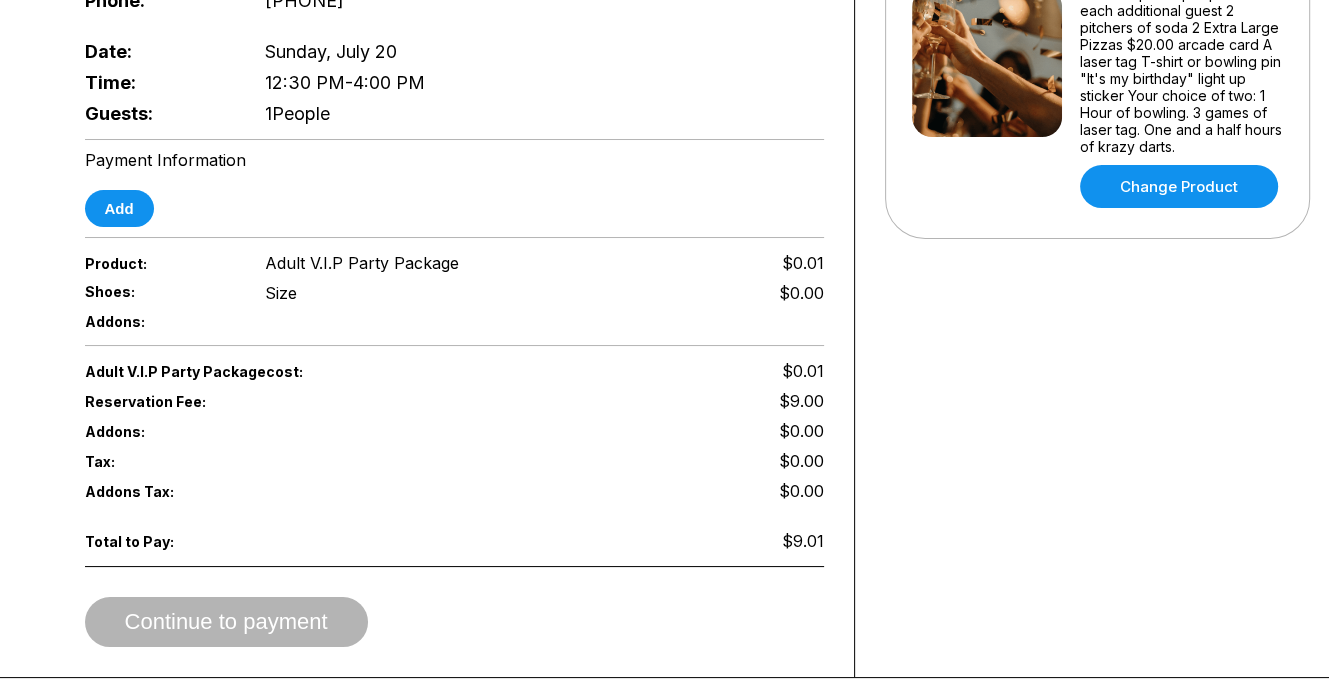 scroll, scrollTop: 600, scrollLeft: 0, axis: vertical 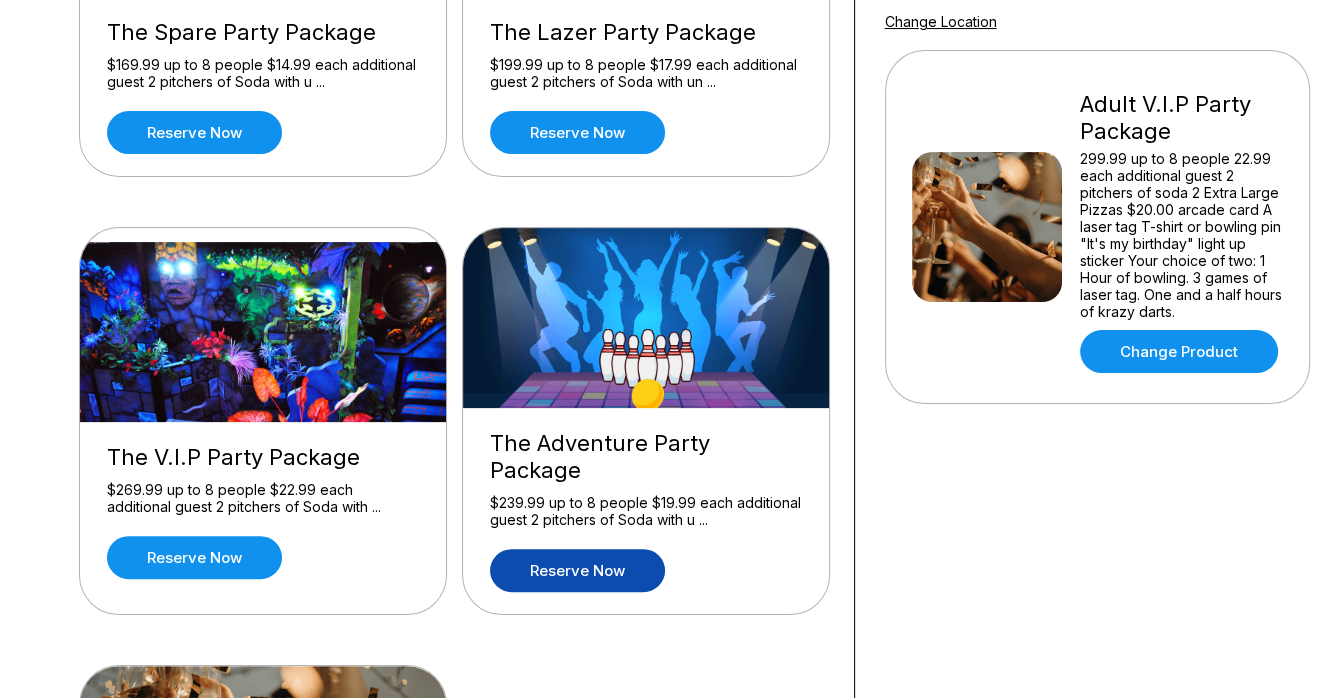 click on "Reserve now" at bounding box center (577, 570) 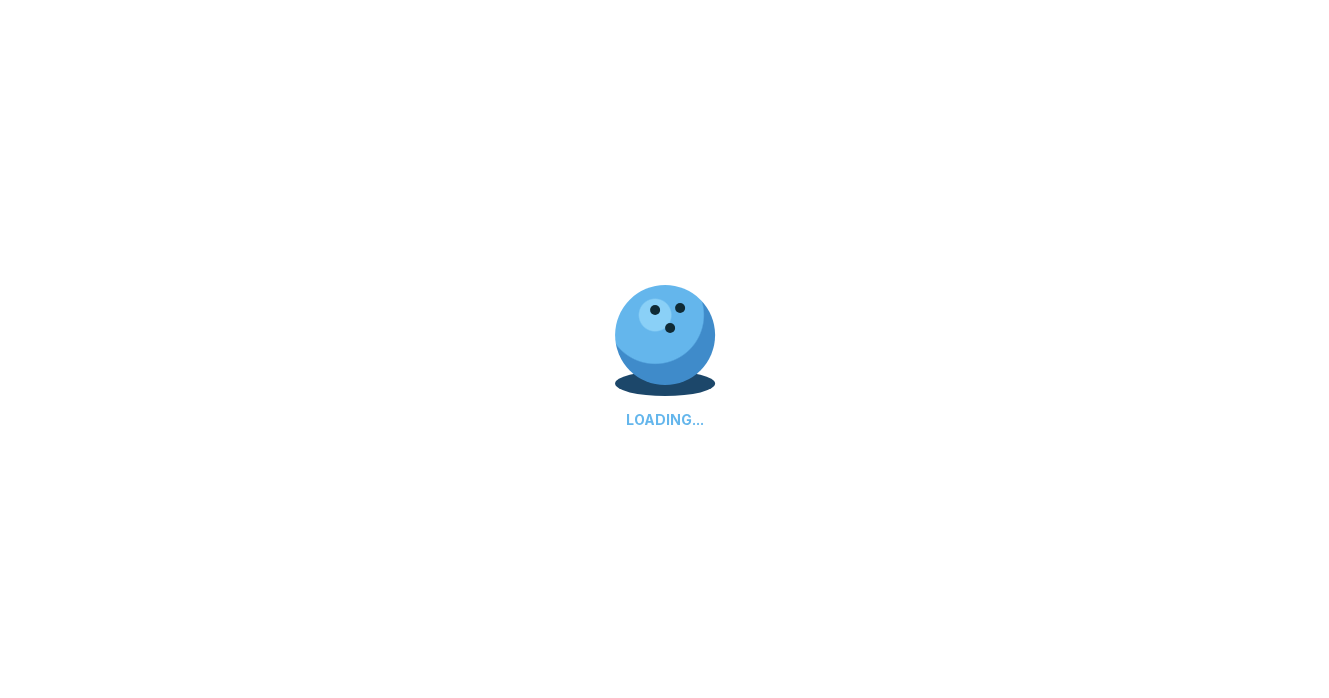 scroll, scrollTop: 0, scrollLeft: 0, axis: both 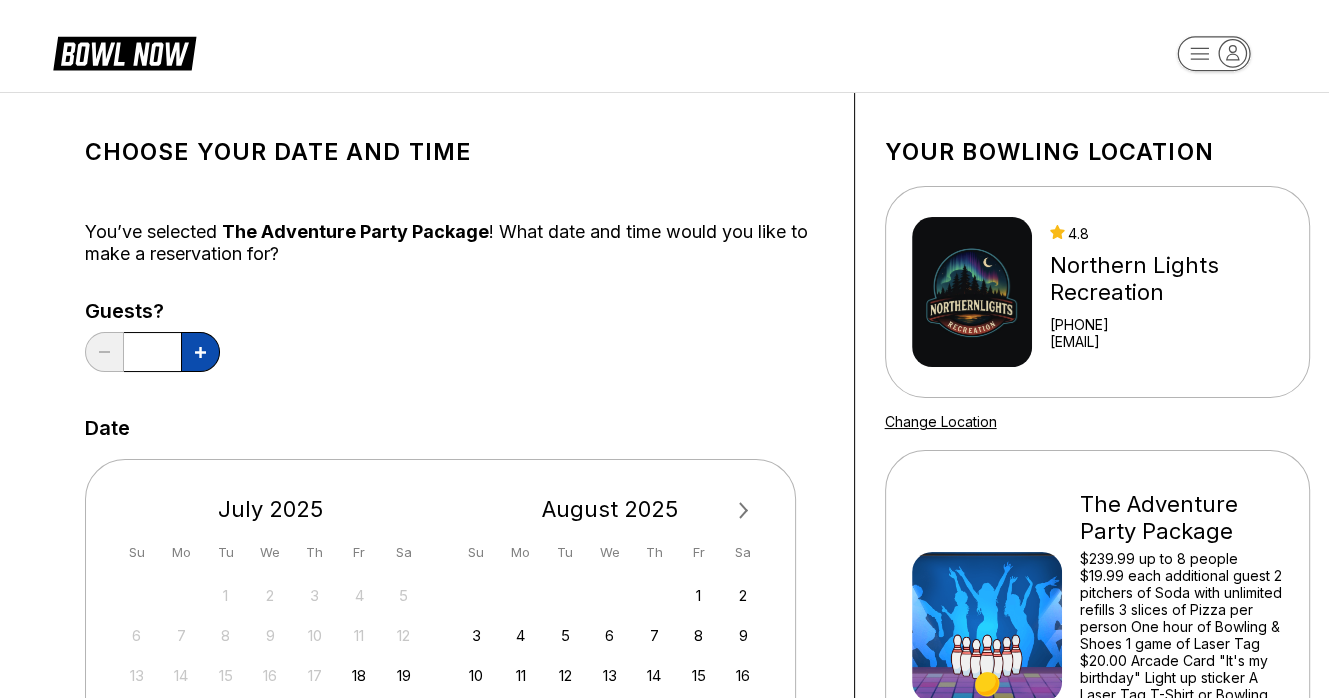 click at bounding box center (200, 352) 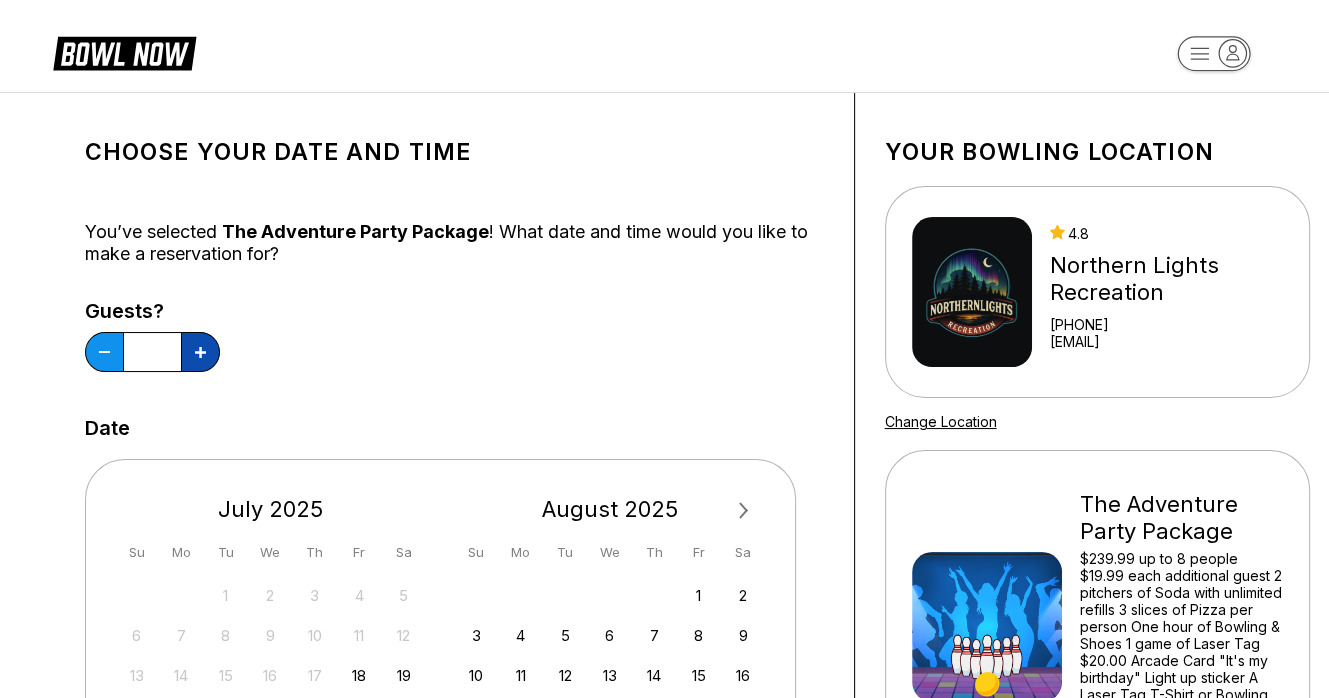click at bounding box center (200, 352) 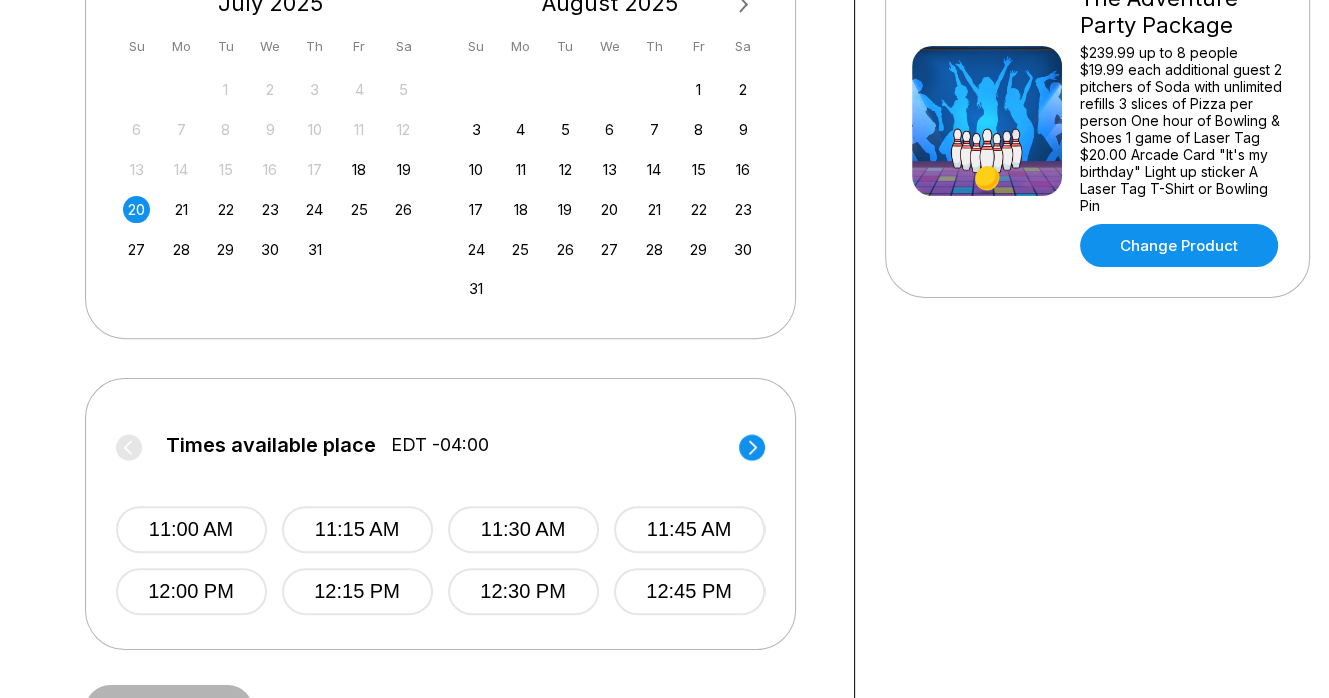 scroll, scrollTop: 800, scrollLeft: 0, axis: vertical 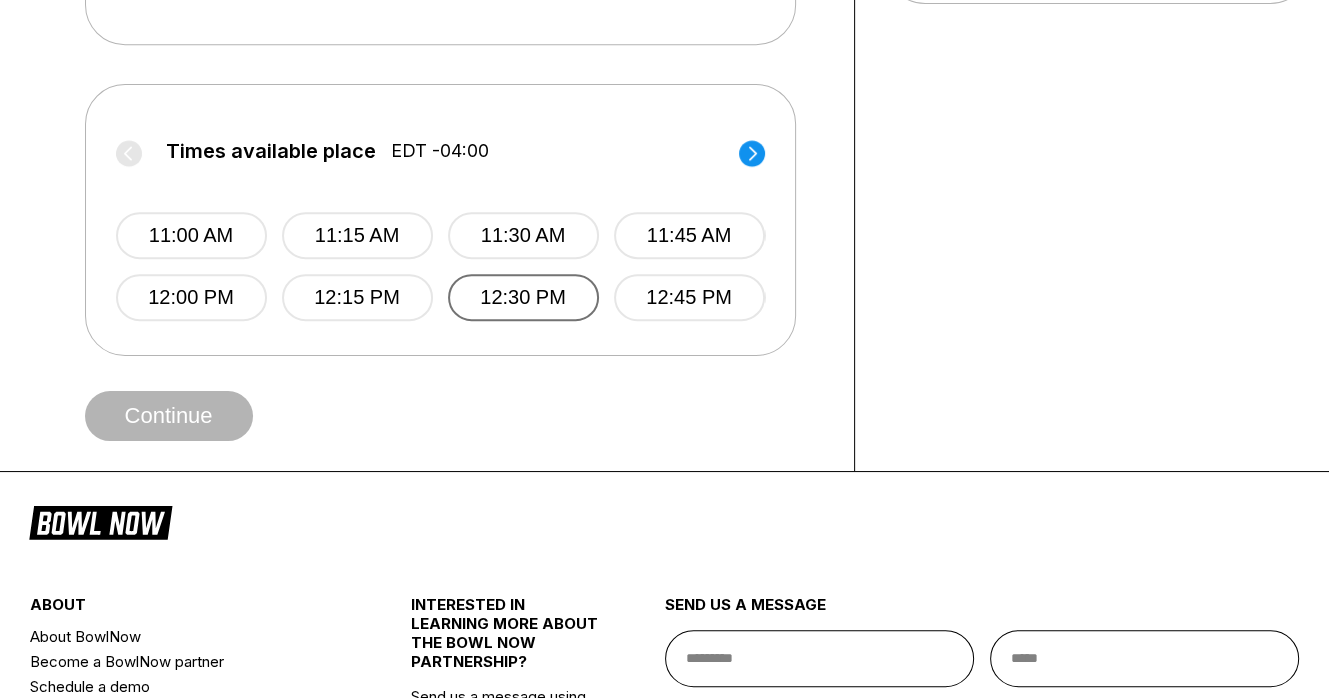 click on "12:30 PM" at bounding box center [523, 297] 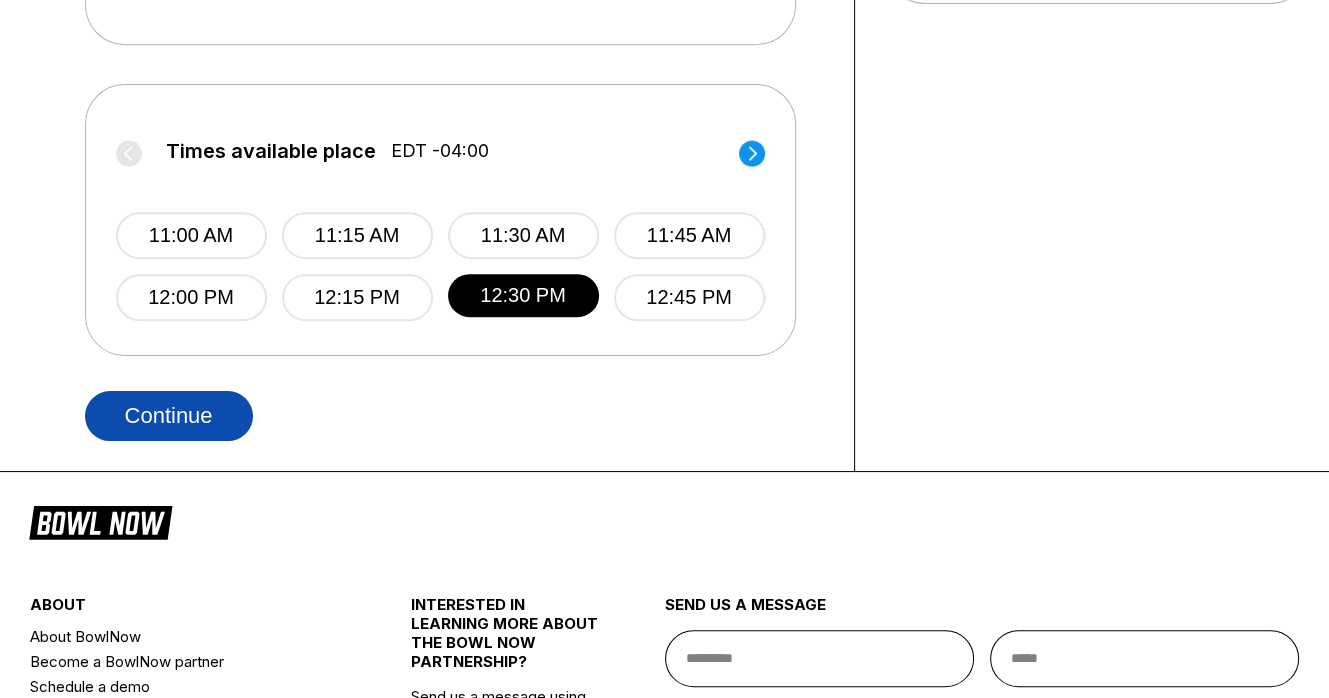 click on "Continue" at bounding box center [169, 416] 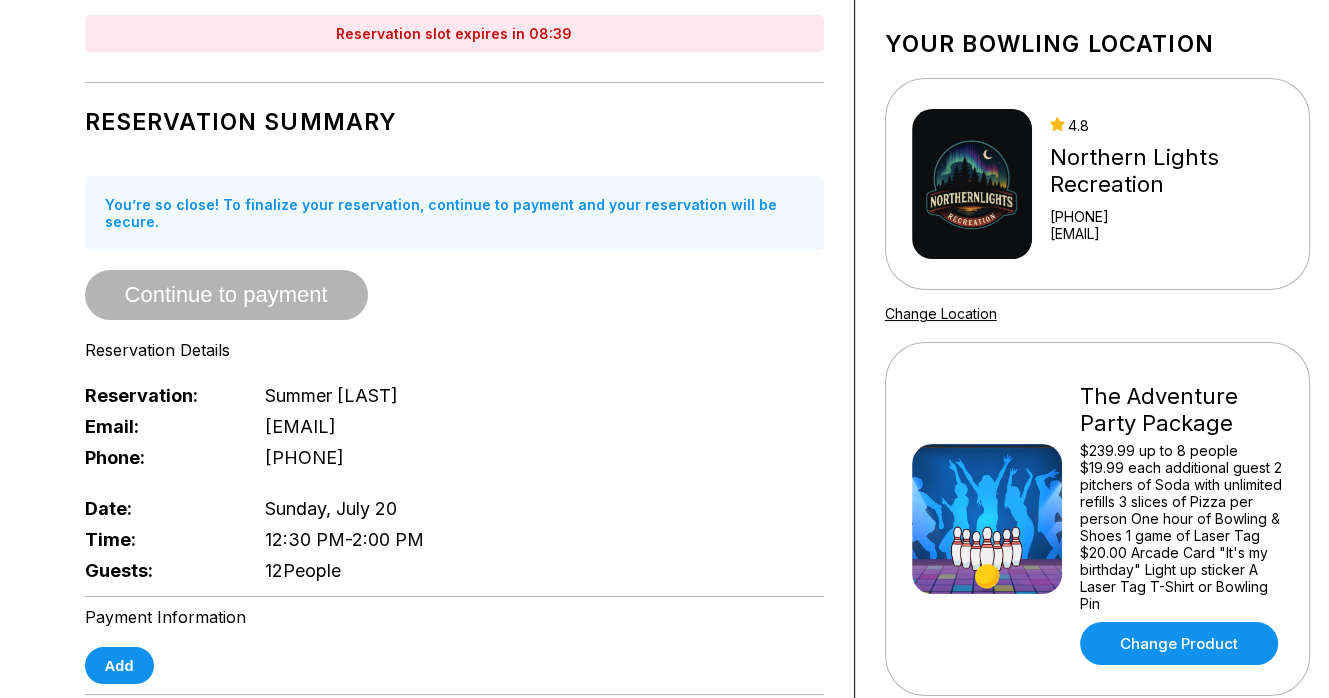 scroll, scrollTop: 100, scrollLeft: 0, axis: vertical 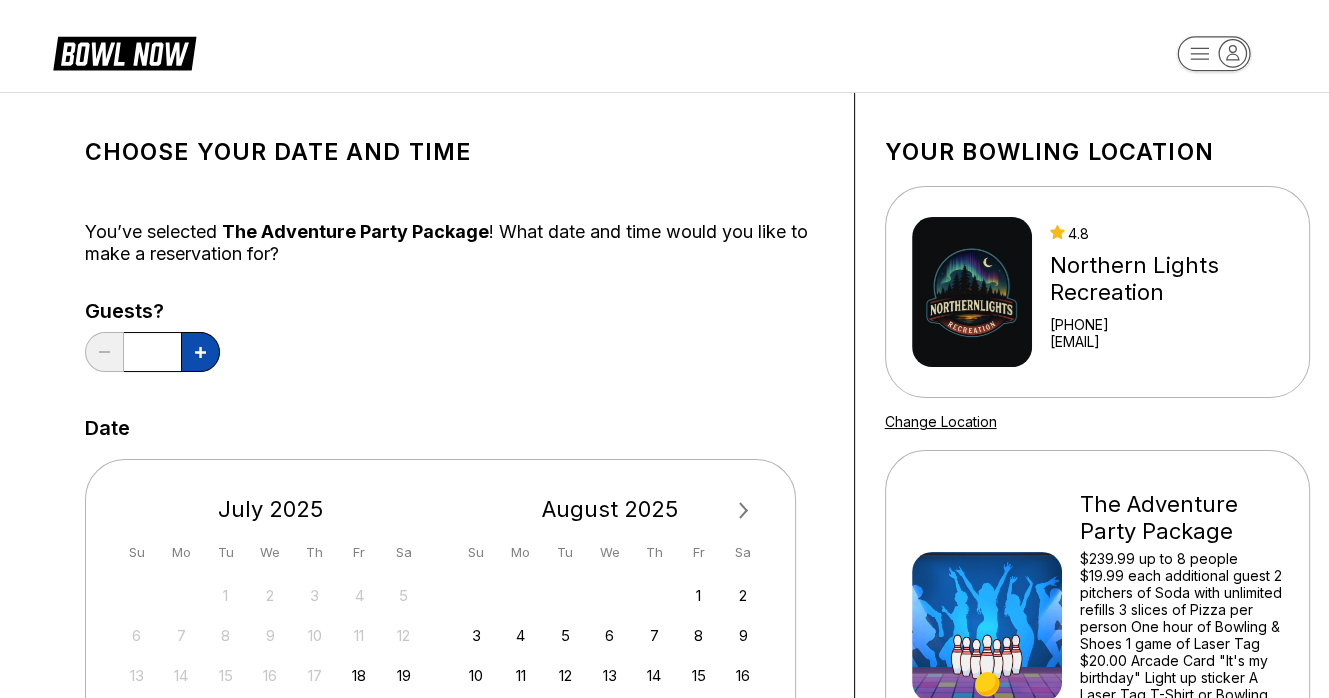 click 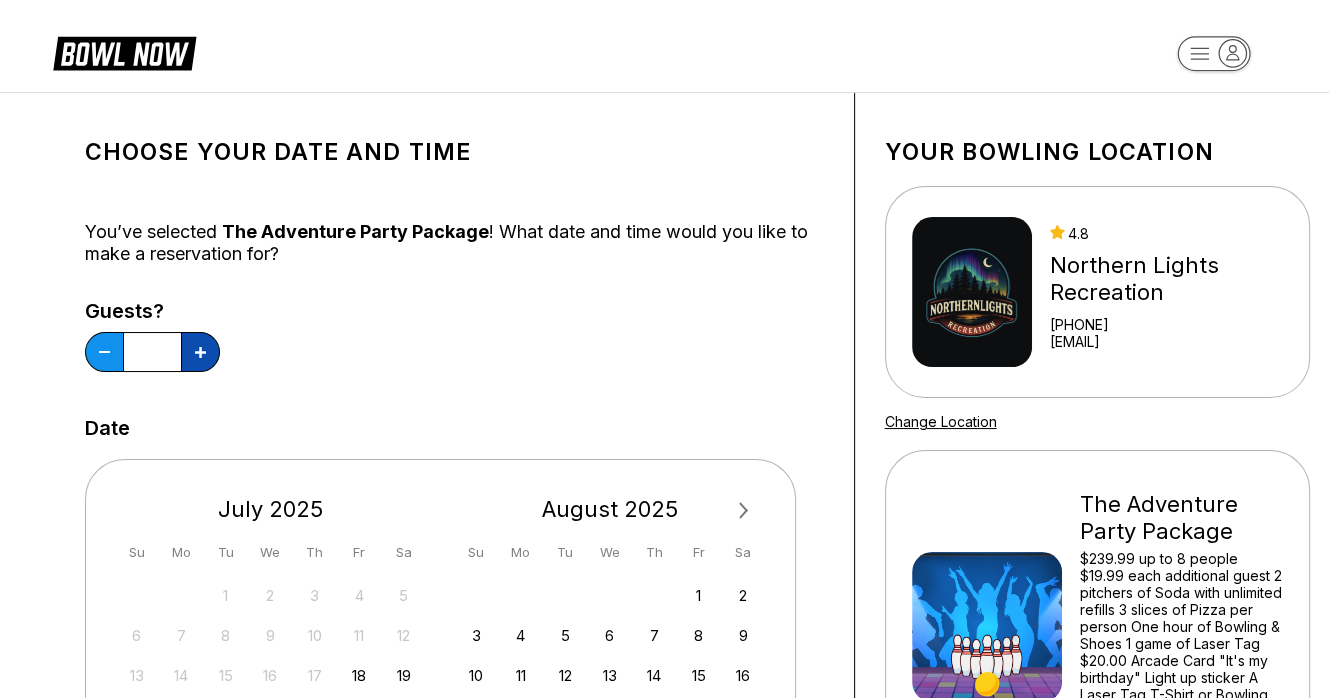 click 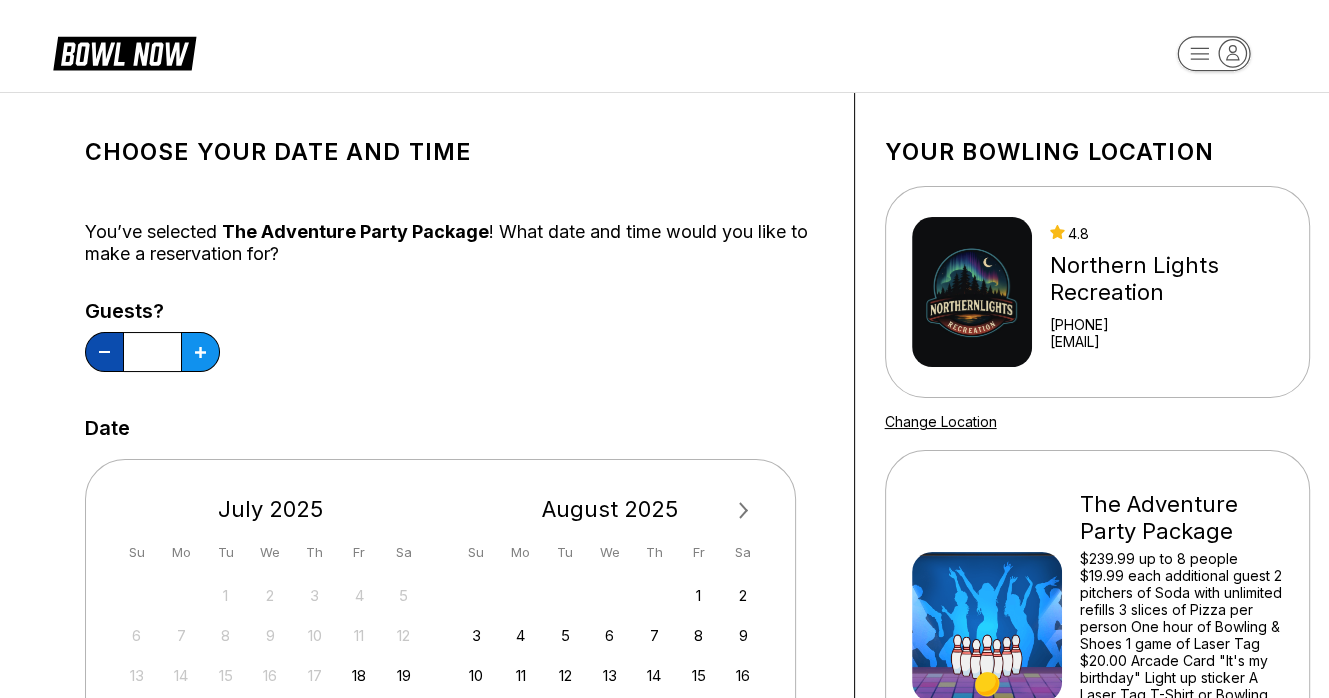 click at bounding box center (104, 352) 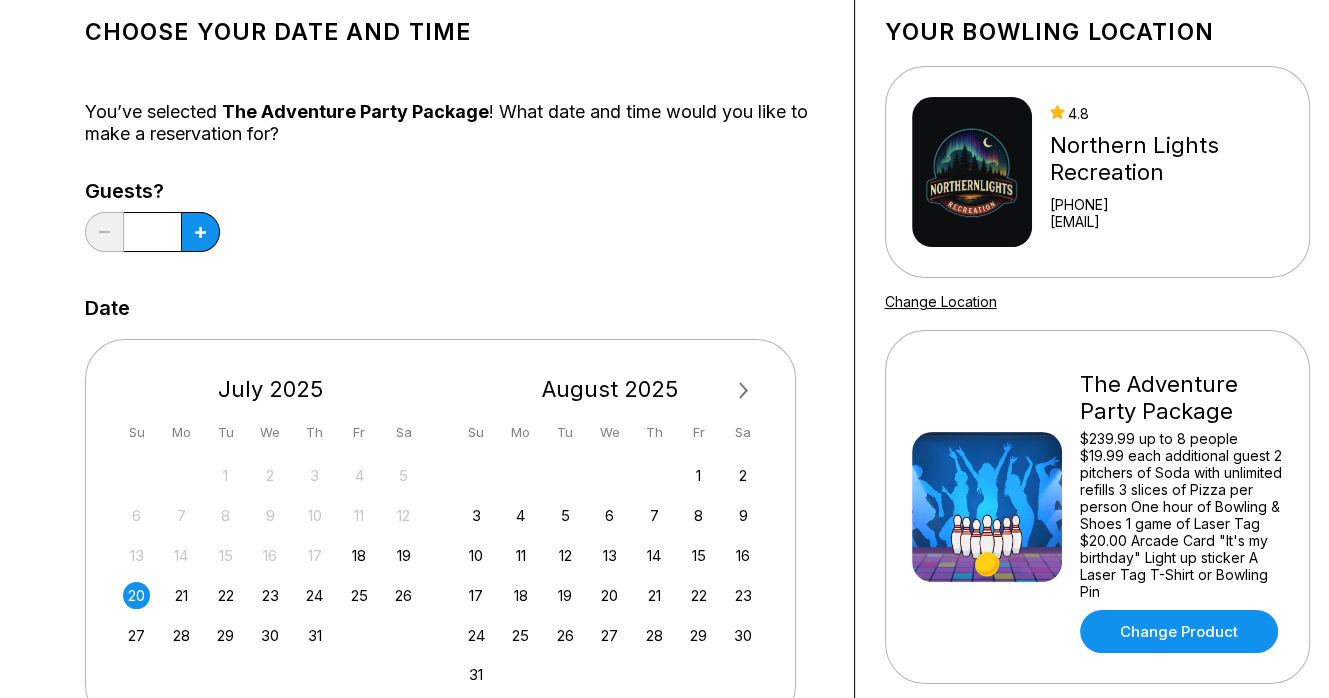 scroll, scrollTop: 500, scrollLeft: 0, axis: vertical 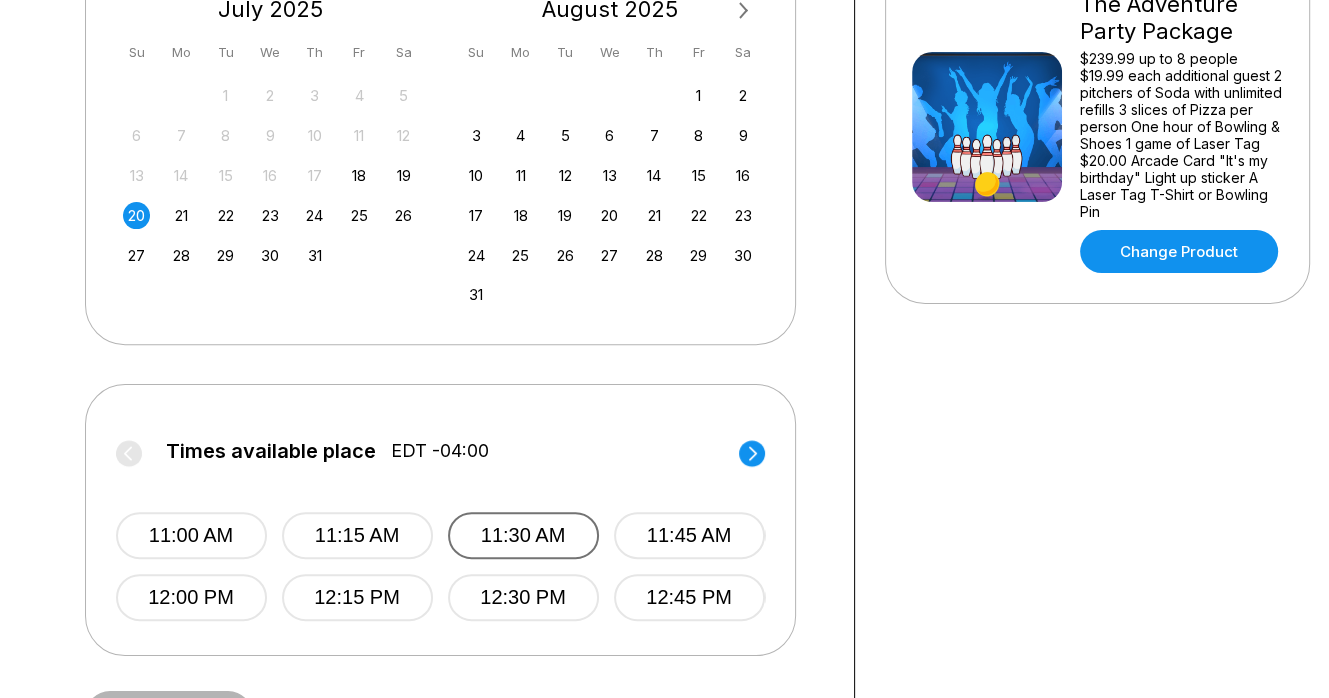 click on "11:30 AM" at bounding box center (523, 535) 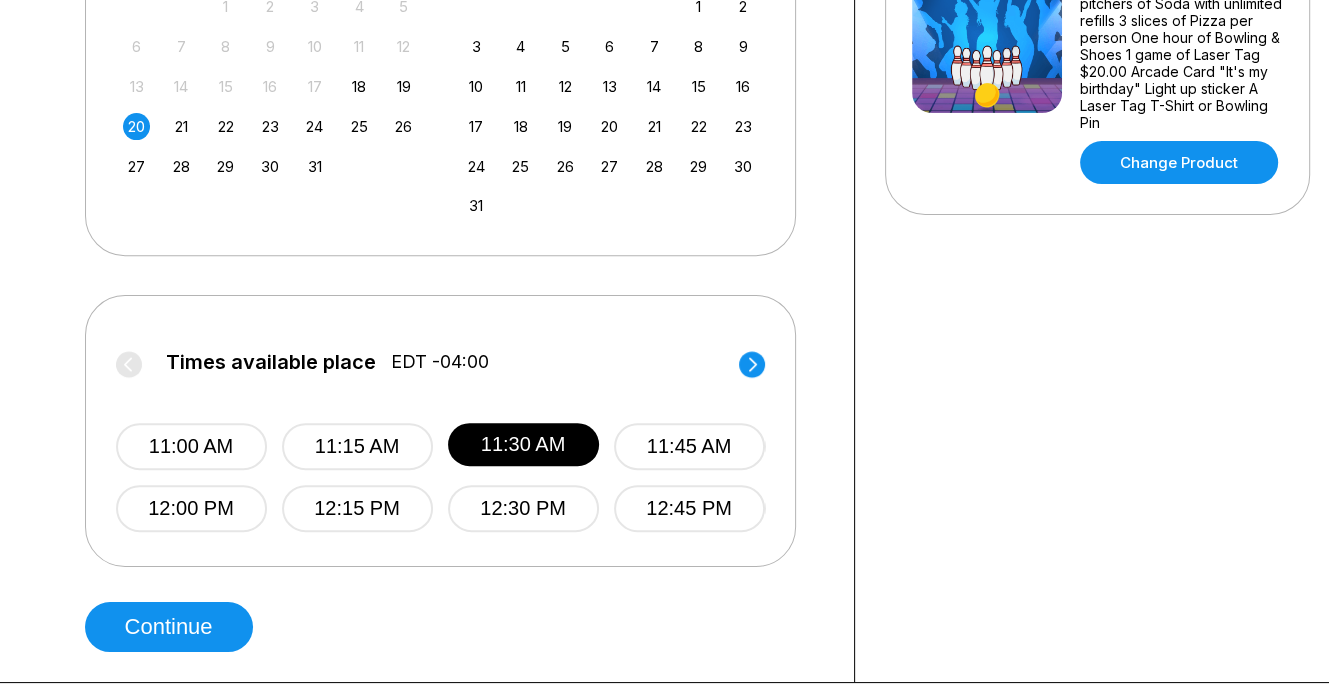 scroll, scrollTop: 900, scrollLeft: 0, axis: vertical 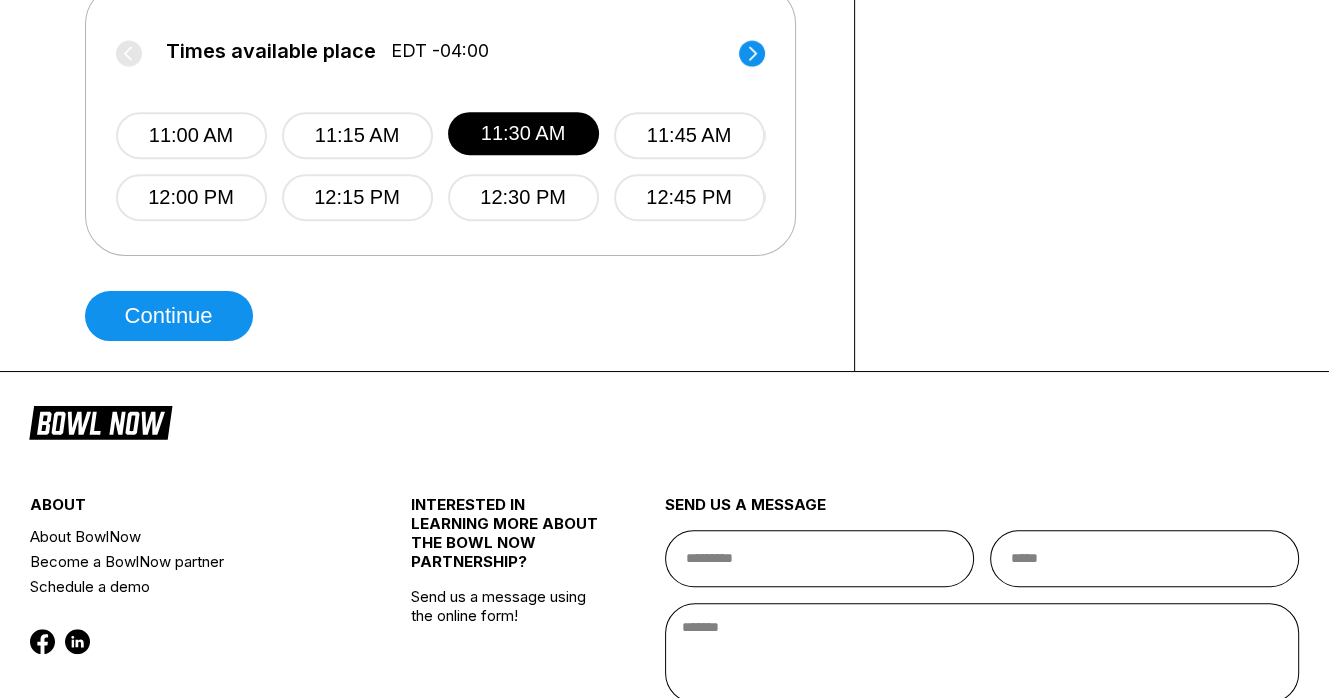 click on "Choose your Date and time You’ve selected   The Adventure Party Package ! What date and time would you like to make a reservation for? Guests? * Date Next Month July 2025 Su Mo Tu We Th Fr Sa 29 30 1 2 3 4 5 6 7 8 9 10 11 12 13 14 15 16 17 18 19 20 21 22 23 24 25 26 27 28 29 30 31 August 2025 Su Mo Tu We Th Fr Sa 1 2 3 4 5 6 7 8 9 10 11 12 13 14 15 16 17 18 19 20 21 22 23 24 25 26 27 28 29 30 31 1 2 3 4 5 6 Times available place EDT -04:00 11:00 AM 11:15 AM 11:30 AM 11:45 AM 12:00 PM 12:15 PM 12:30 PM 12:45 PM Times available place EDT -04:00 1:00 PM 1:15 PM 1:30 PM 1:45 PM 2:00 PM 2:15 PM 2:30 PM 2:45 PM Times available place EDT -04:00 3:00 PM 3:15 PM 3:30 PM 3:45 PM 4:00 PM 4:15 PM 4:30 PM 4:45 PM Times available place EDT -04:00 5:00 PM 5:15 PM 5:30 PM 5:45 PM 6:00 PM 6:15 PM 6:30 PM 6:45 PM Times available place EDT -04:00 7:00 PM 7:15 PM 7:30 PM 7:45 PM 8:00 PM 8:15 PM 8:30 PM Continue" at bounding box center [454, -218] 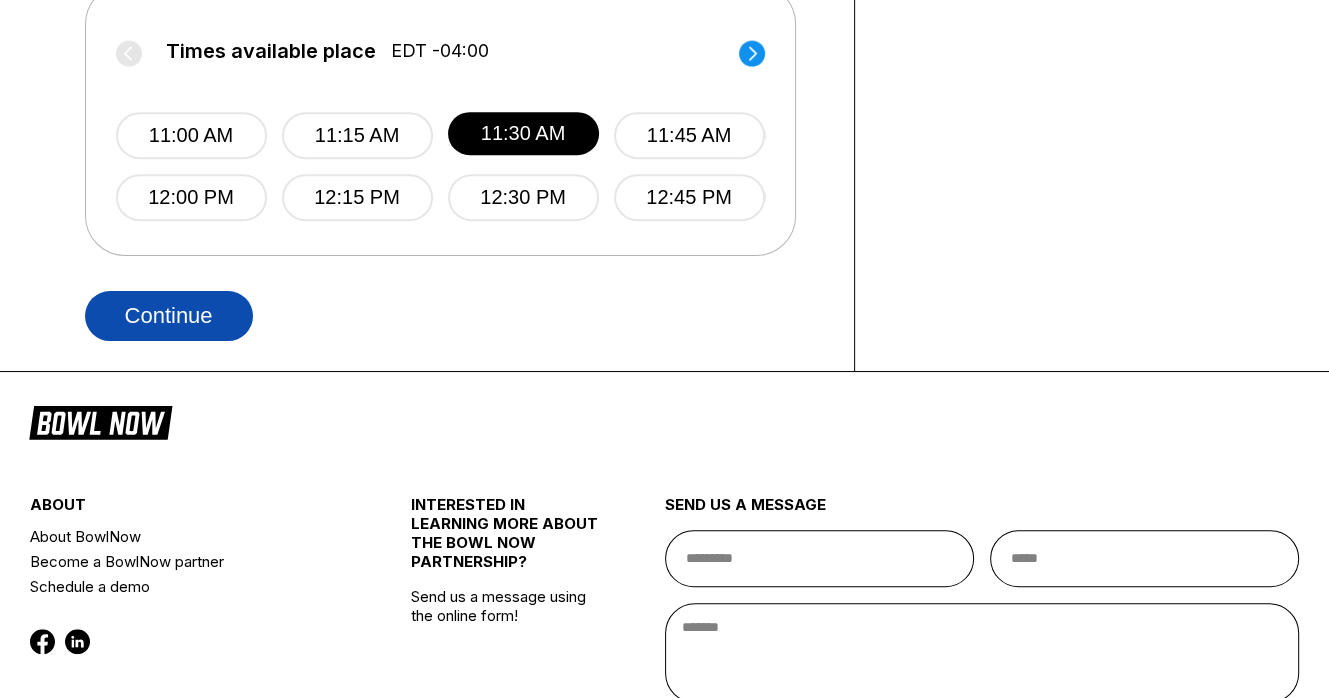 click on "Continue" at bounding box center (169, 316) 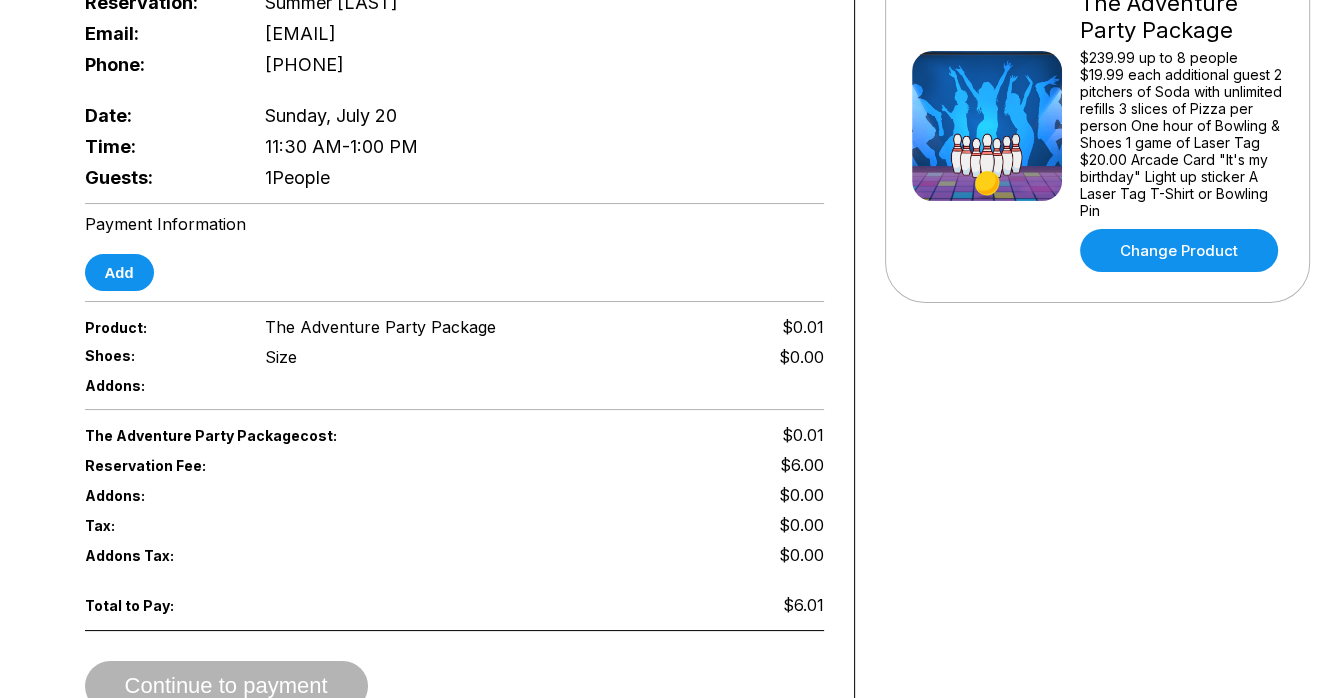 scroll, scrollTop: 500, scrollLeft: 0, axis: vertical 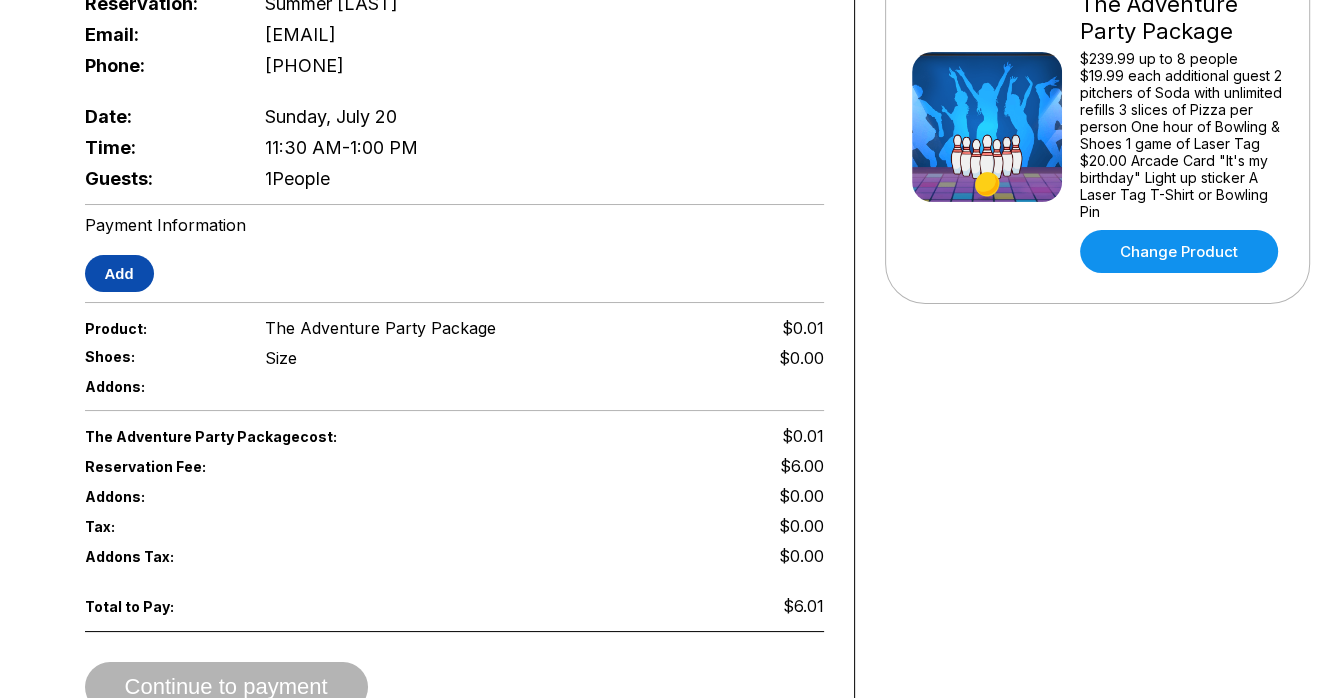 click on "Add" at bounding box center [119, 273] 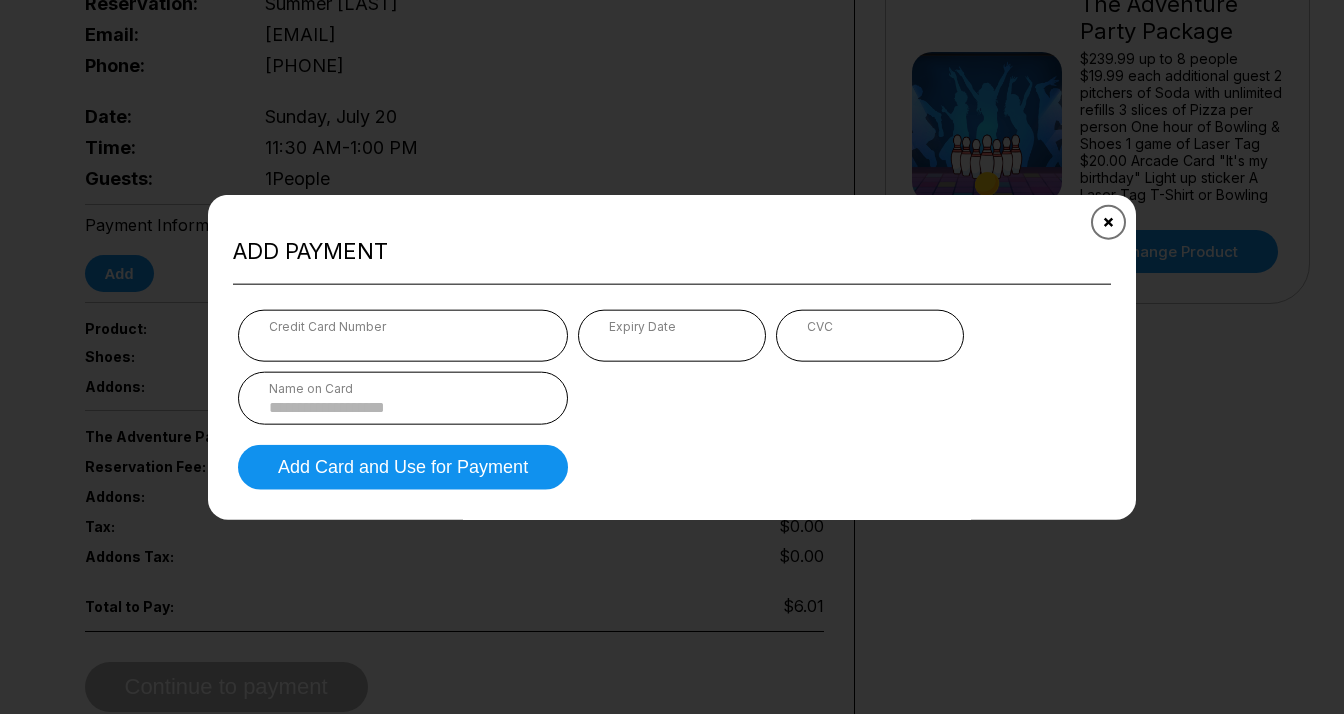 click 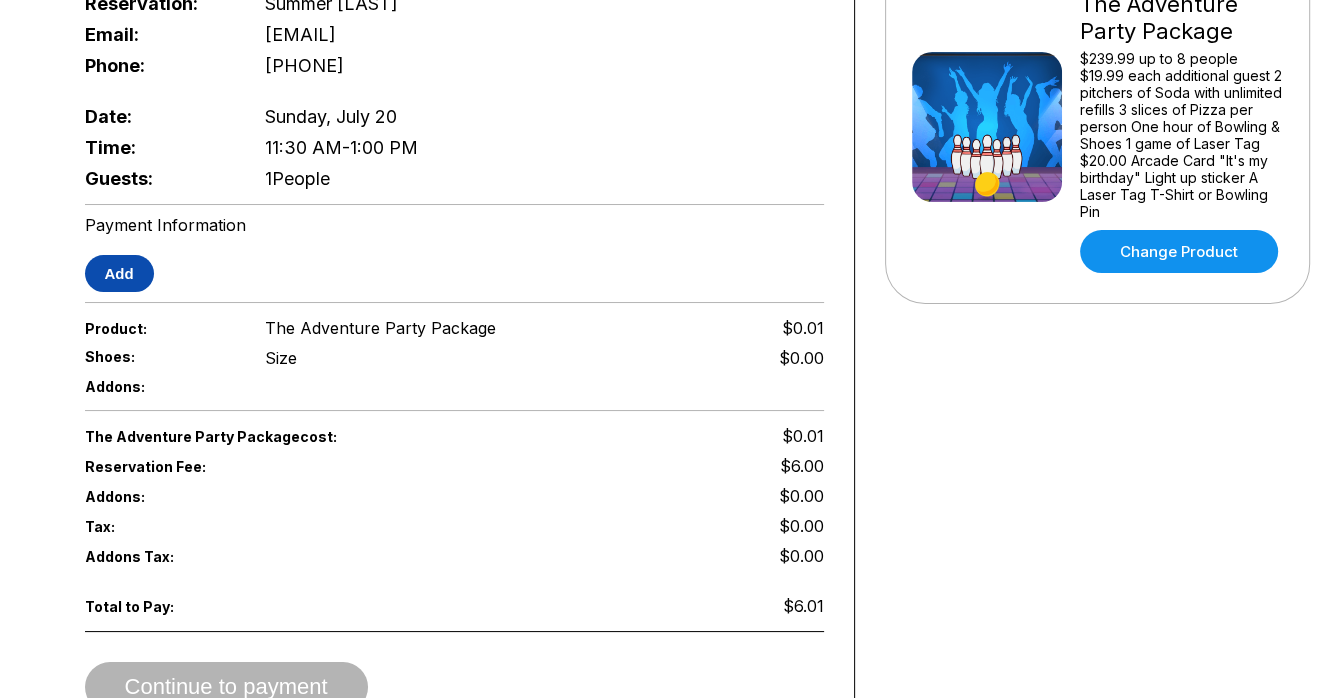 click on "Add" at bounding box center [119, 273] 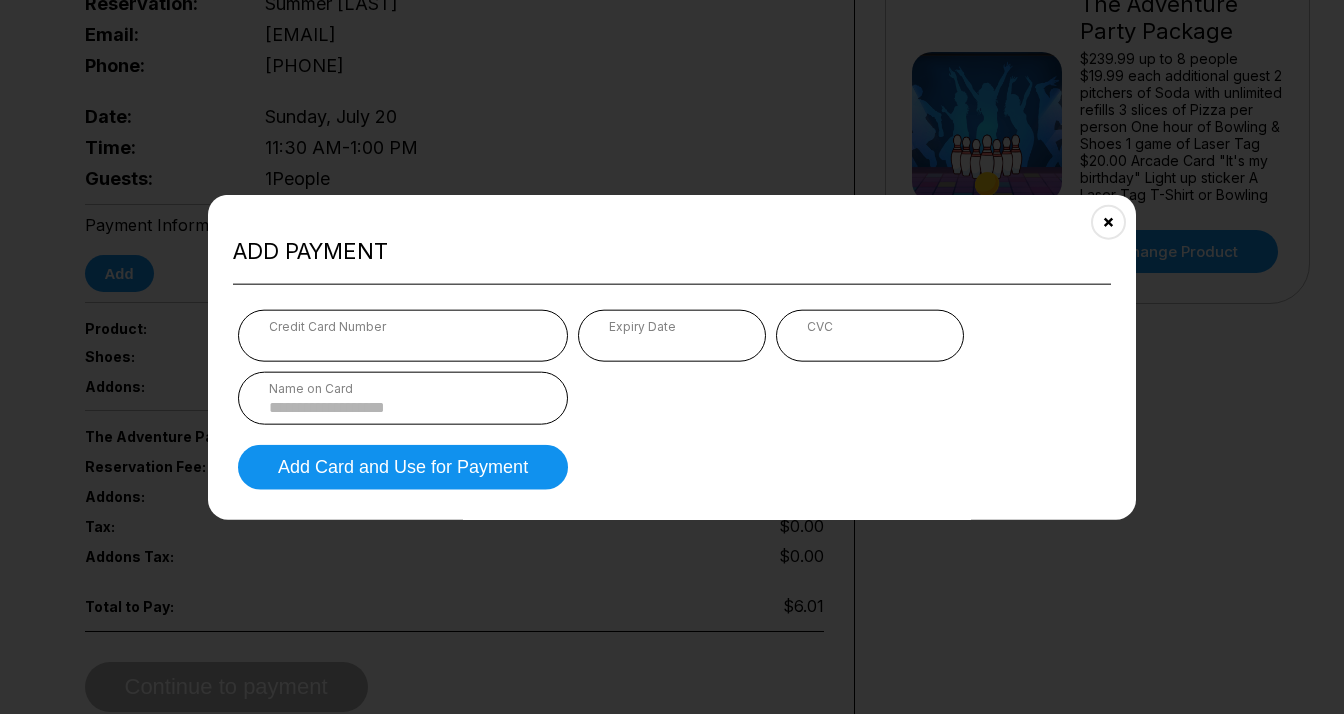 click at bounding box center (870, 342) 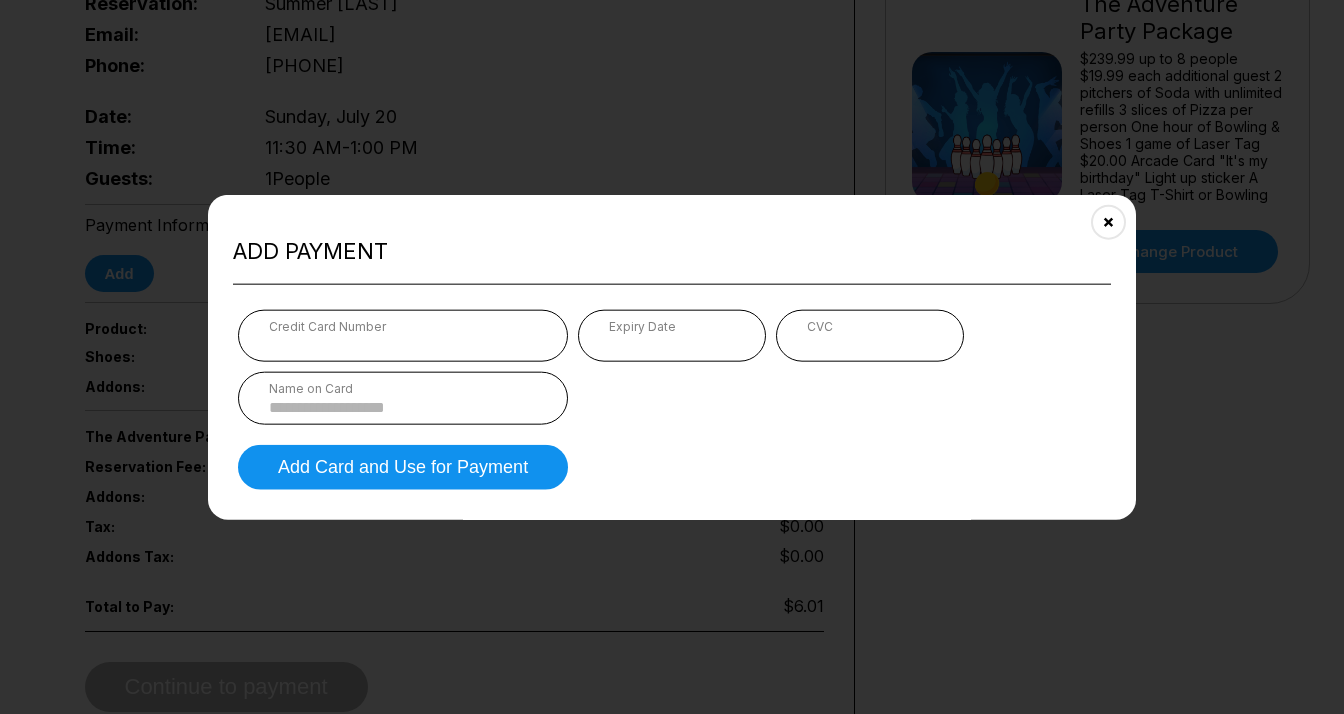 click at bounding box center [403, 406] 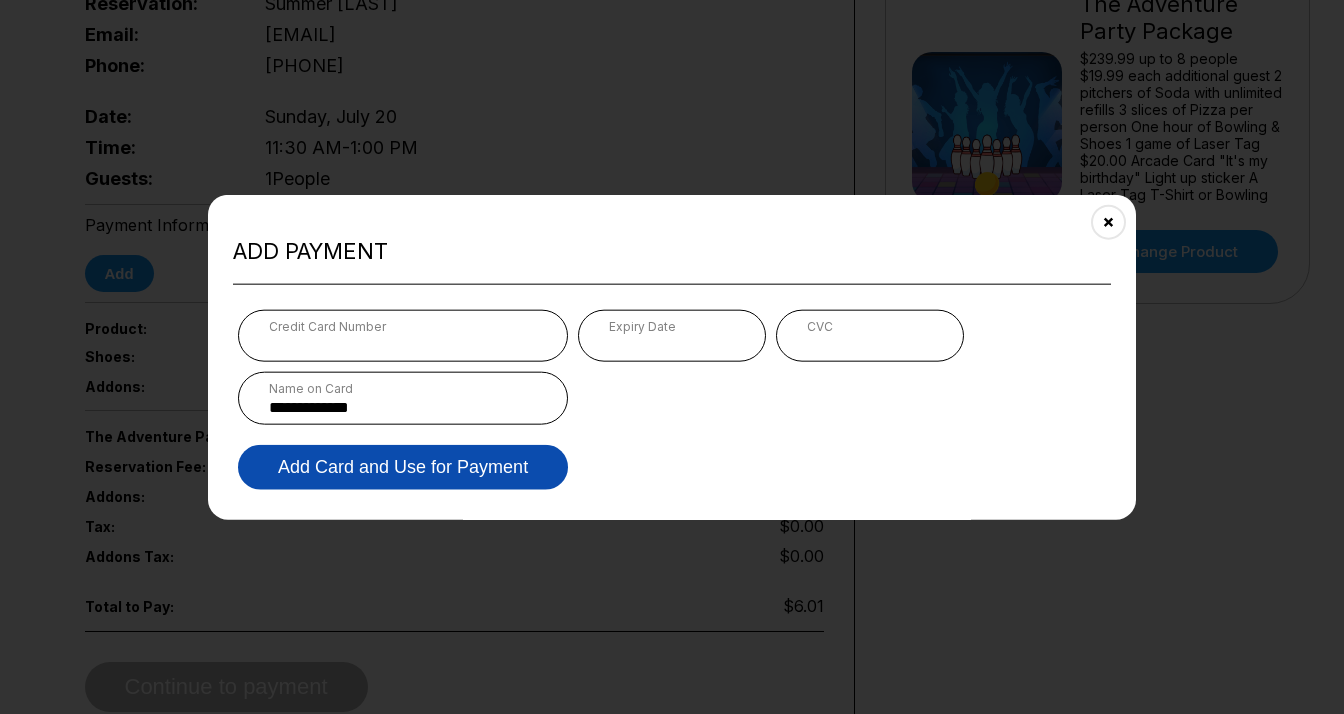type on "**********" 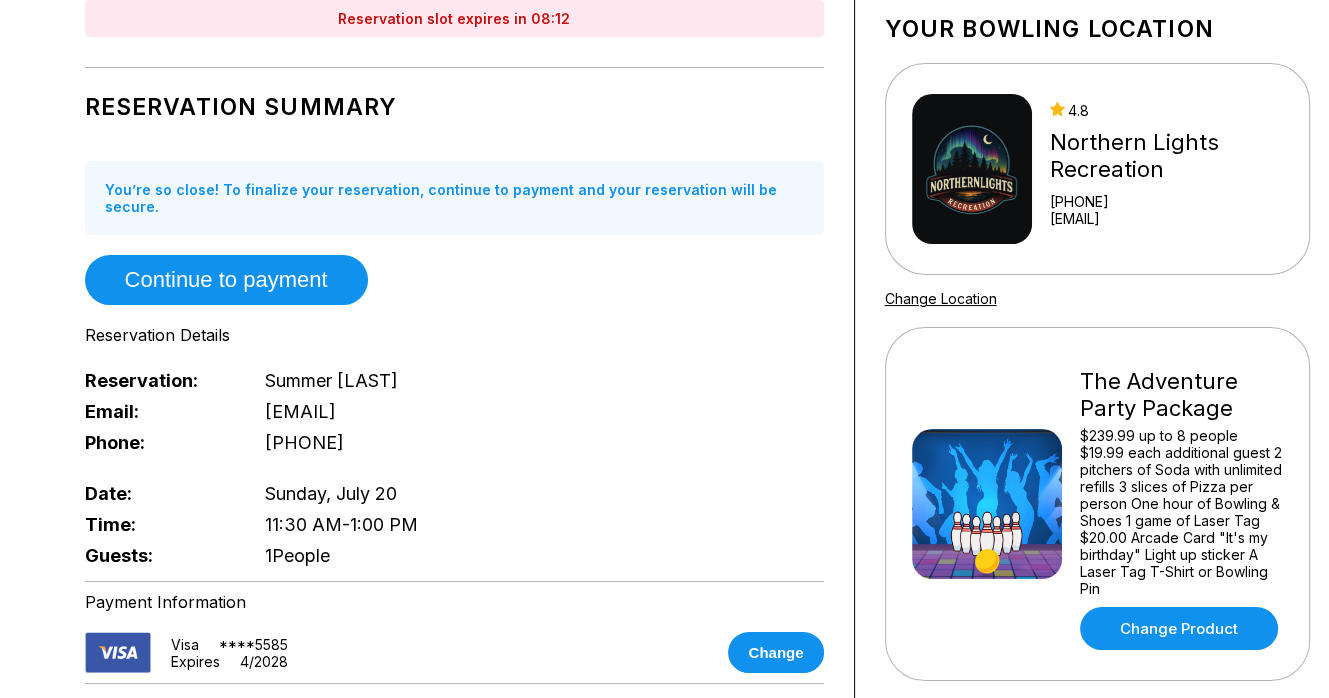 scroll, scrollTop: 100, scrollLeft: 0, axis: vertical 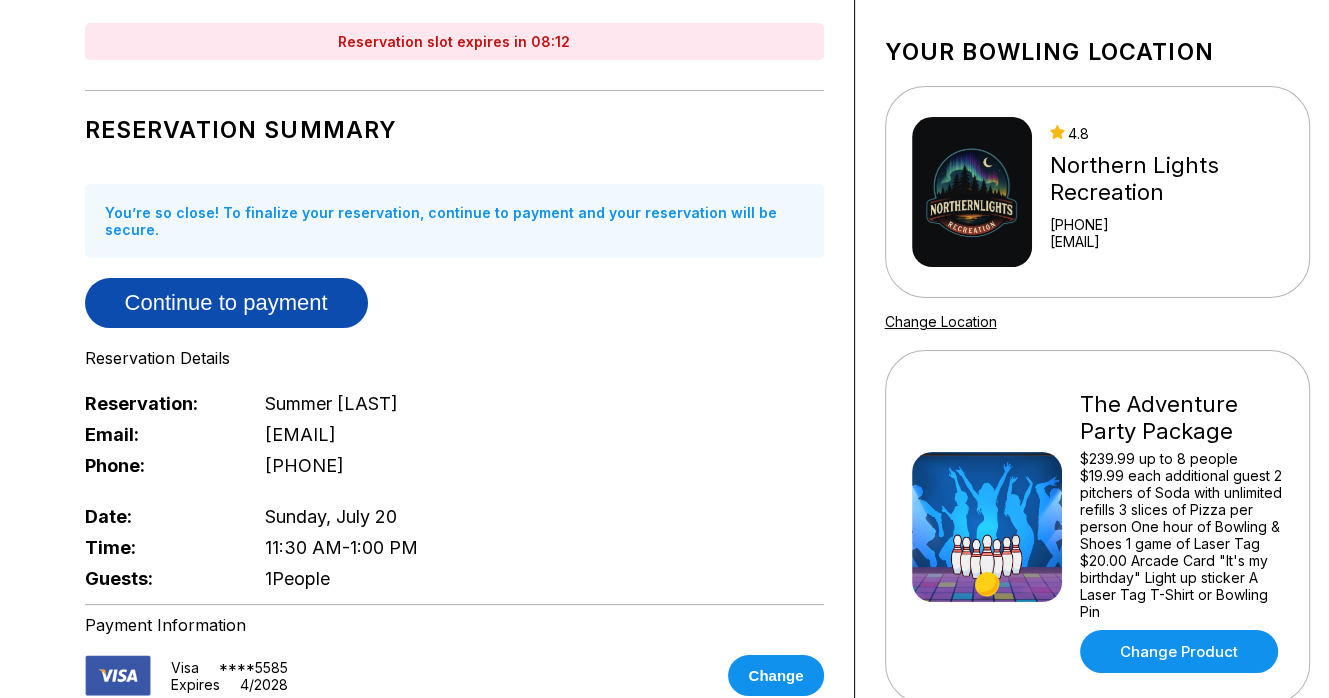 click on "Continue to payment" at bounding box center [226, 303] 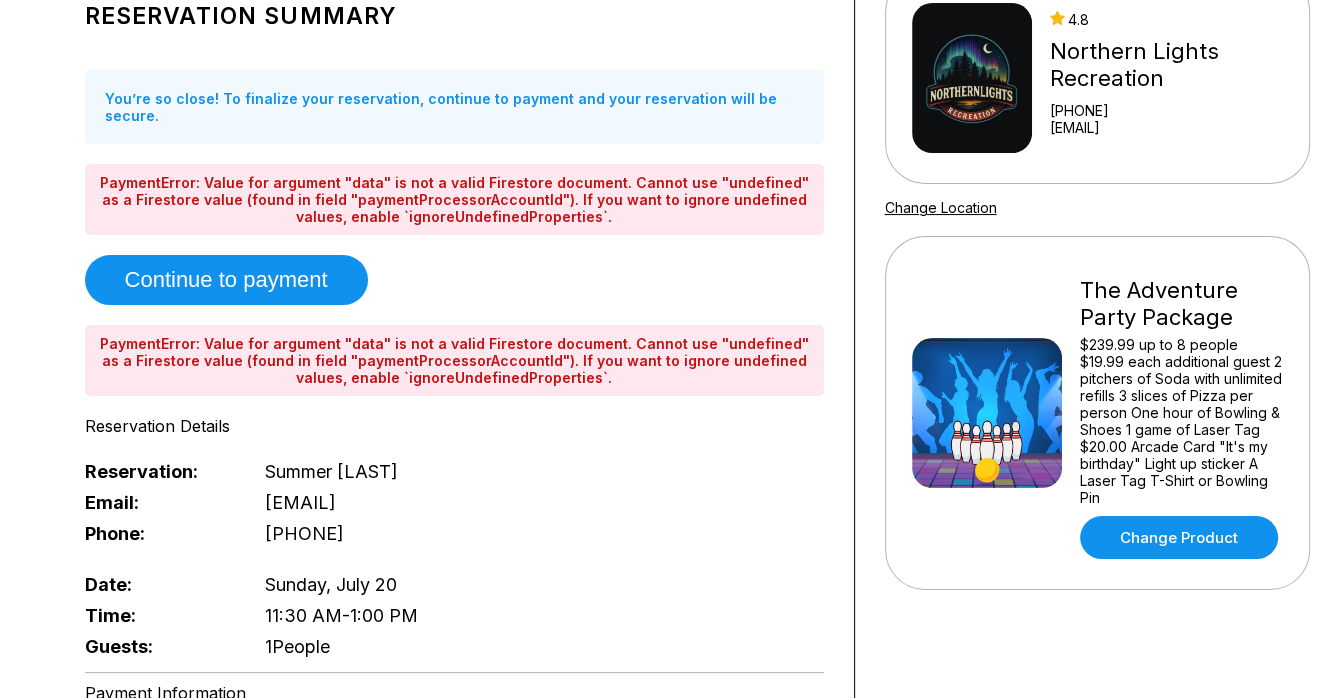 scroll, scrollTop: 200, scrollLeft: 0, axis: vertical 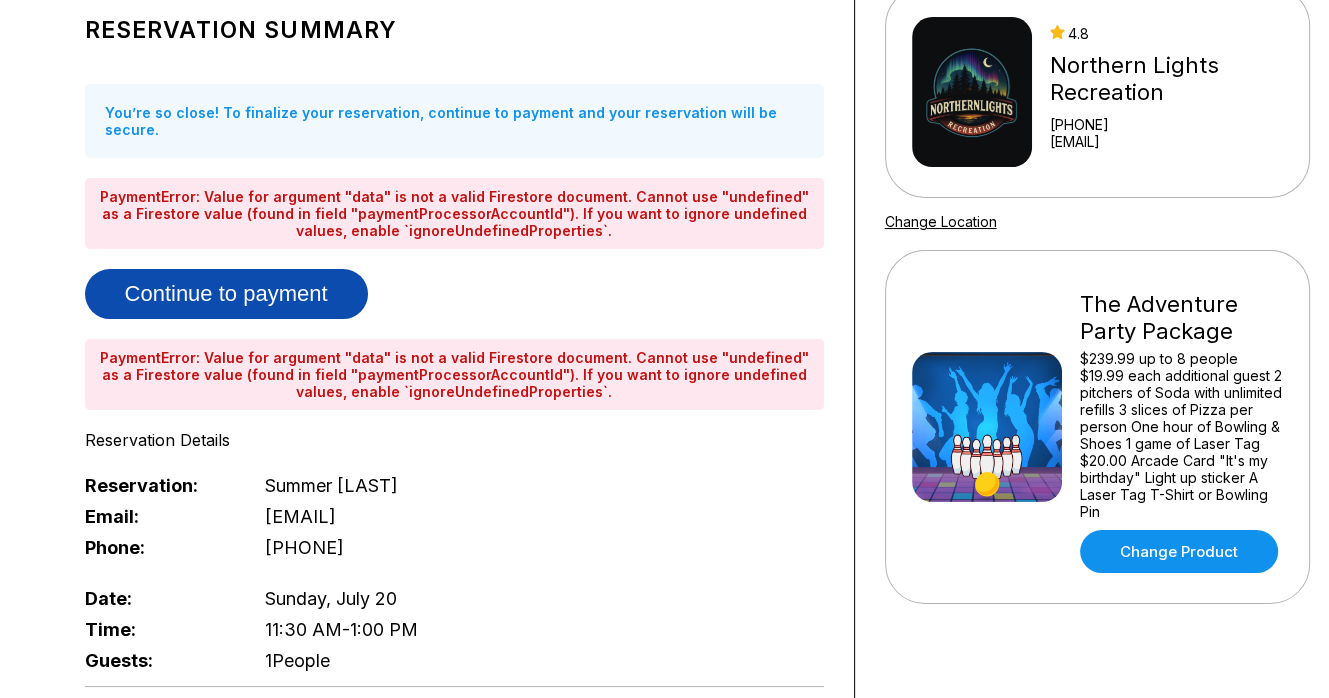 click on "Continue to payment" at bounding box center [226, 294] 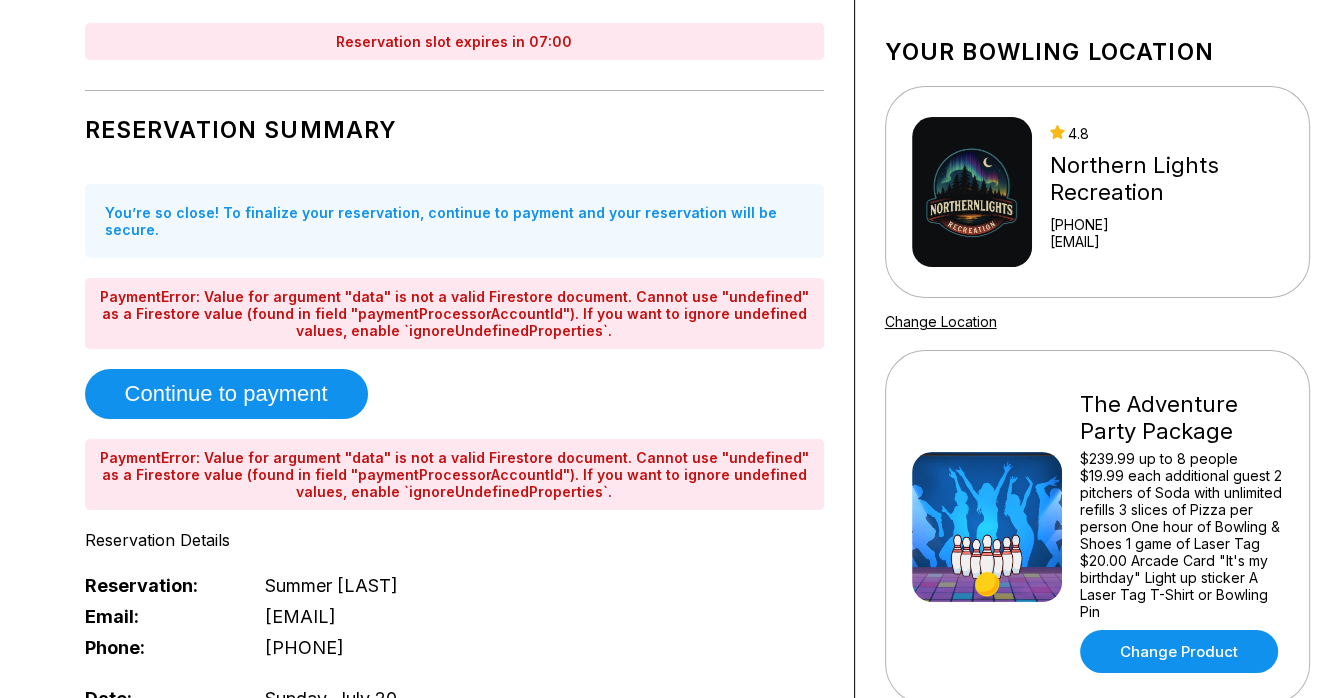 scroll, scrollTop: 200, scrollLeft: 0, axis: vertical 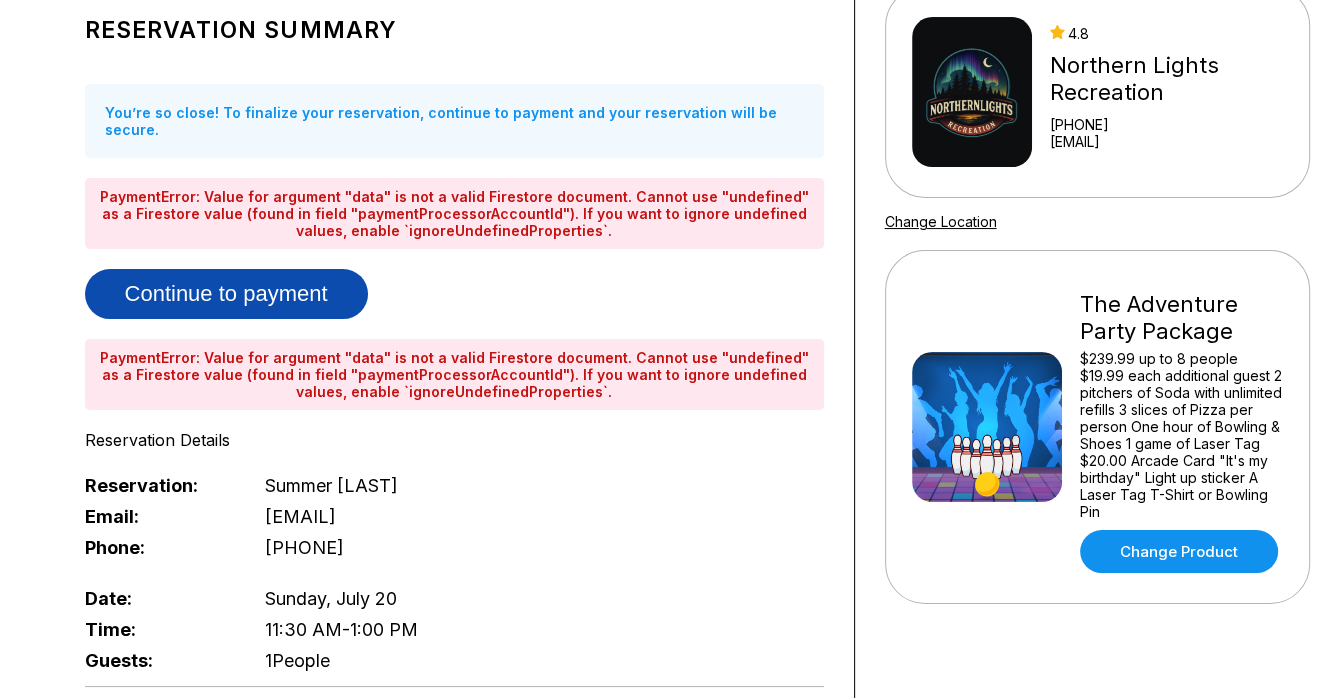 click on "Continue to payment" at bounding box center [226, 294] 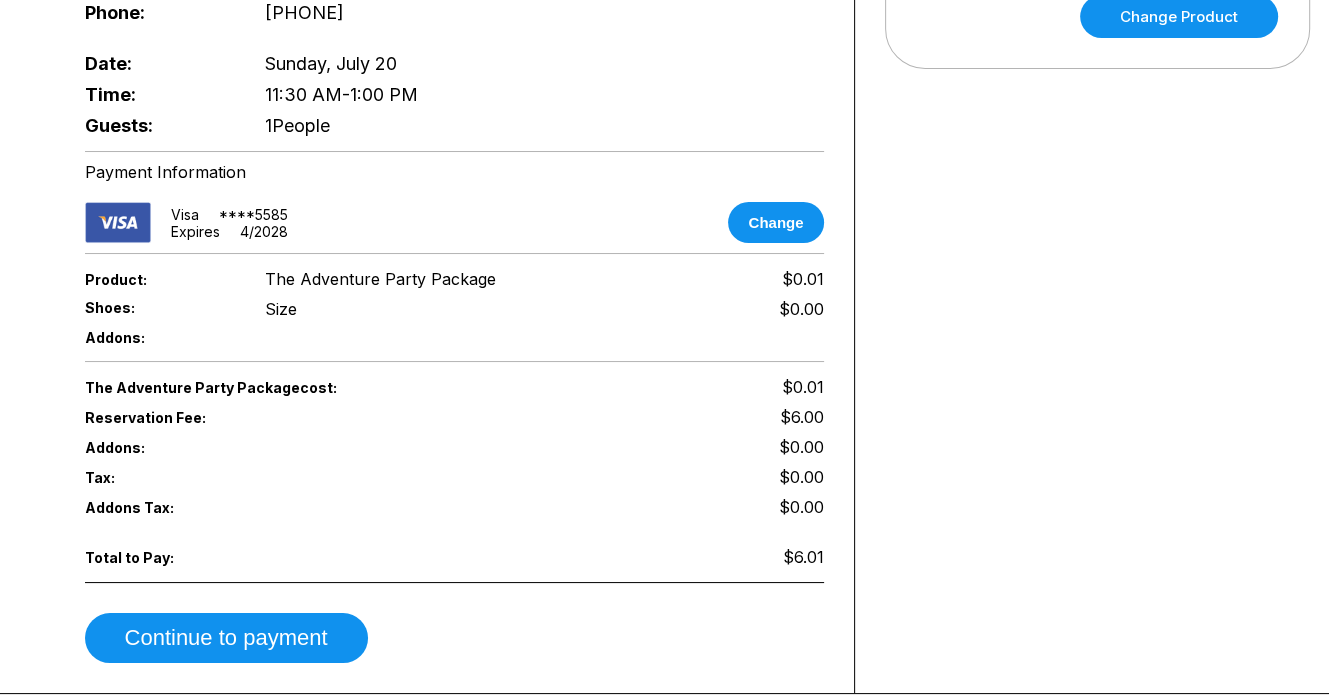 scroll, scrollTop: 900, scrollLeft: 0, axis: vertical 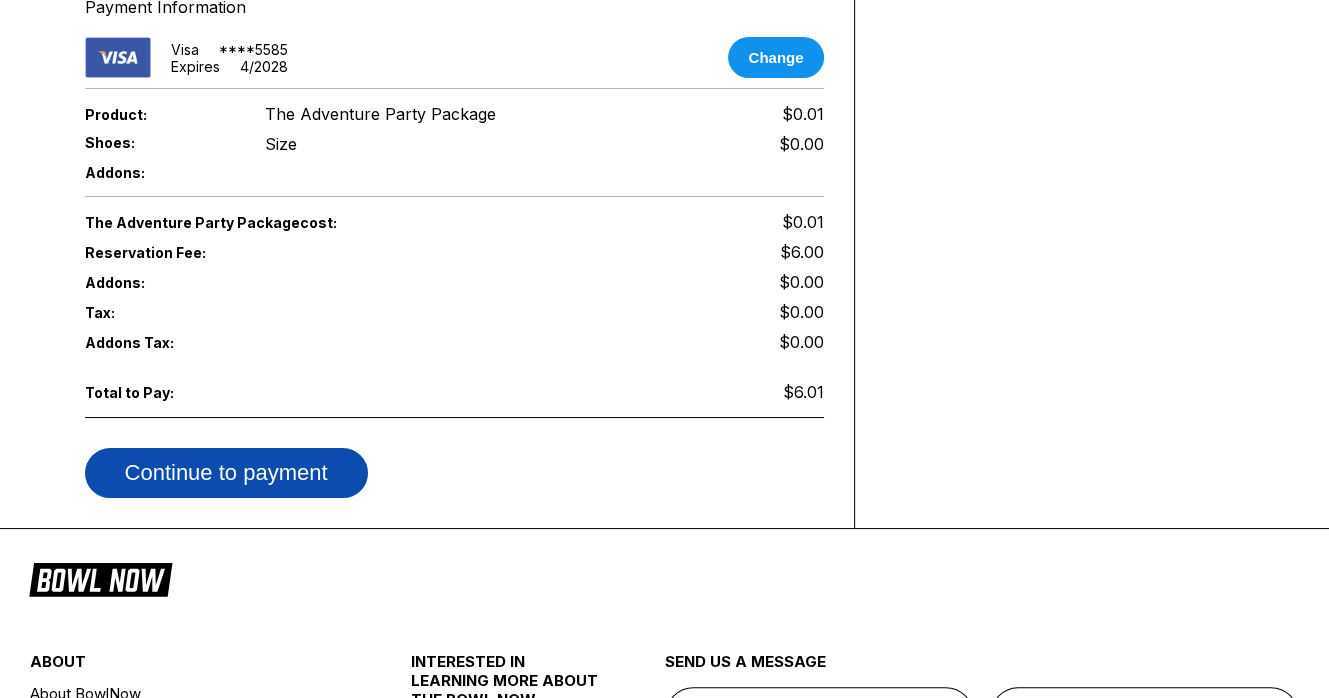 click on "Continue to payment" at bounding box center (226, 473) 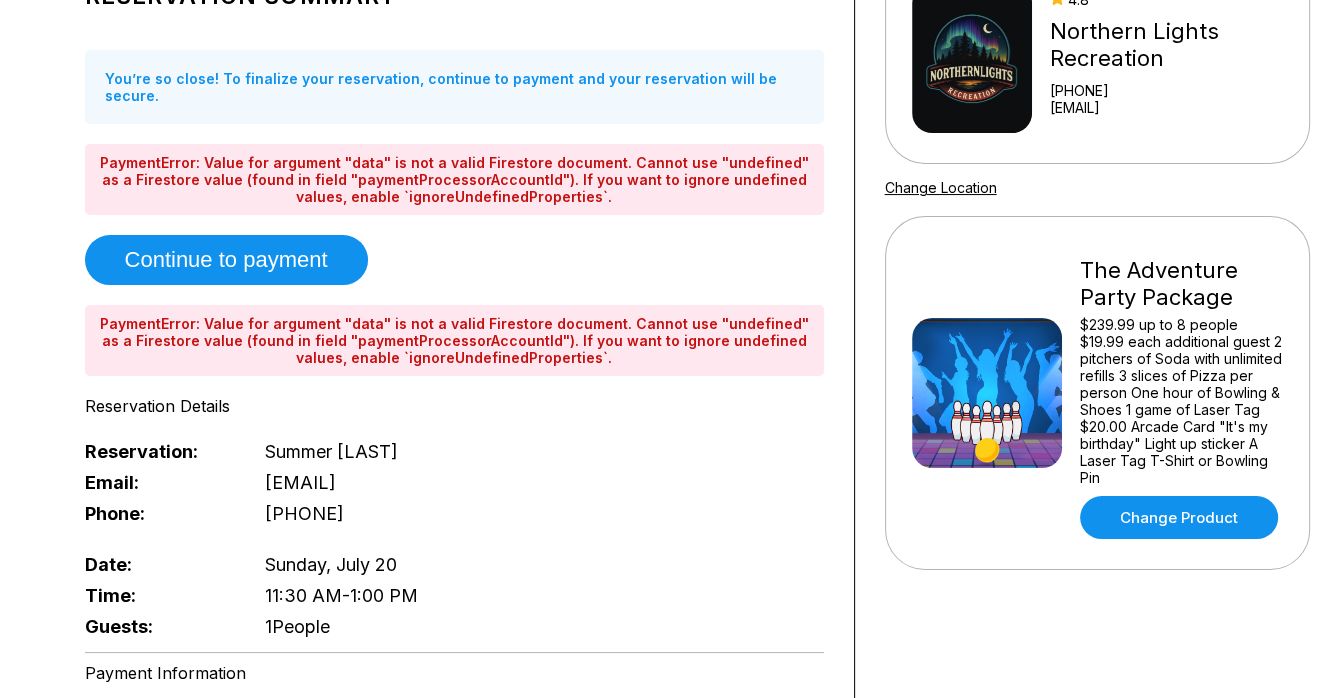 scroll, scrollTop: 200, scrollLeft: 0, axis: vertical 